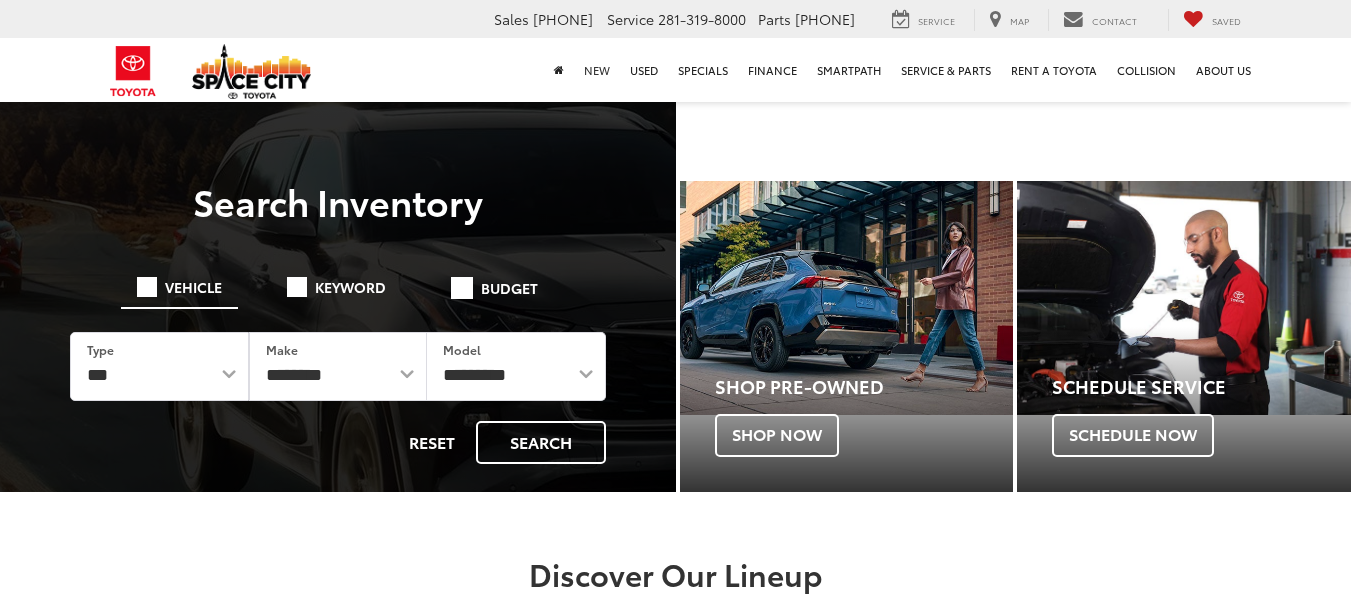 scroll, scrollTop: 0, scrollLeft: 0, axis: both 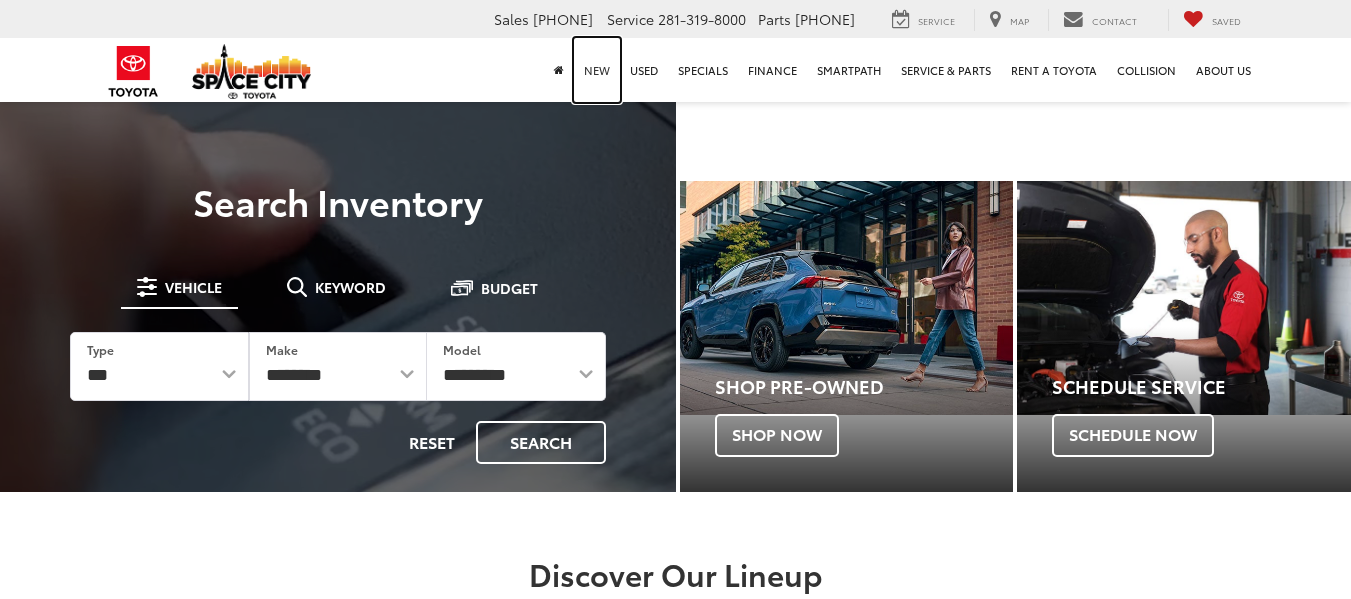 click on "New" at bounding box center [597, 70] 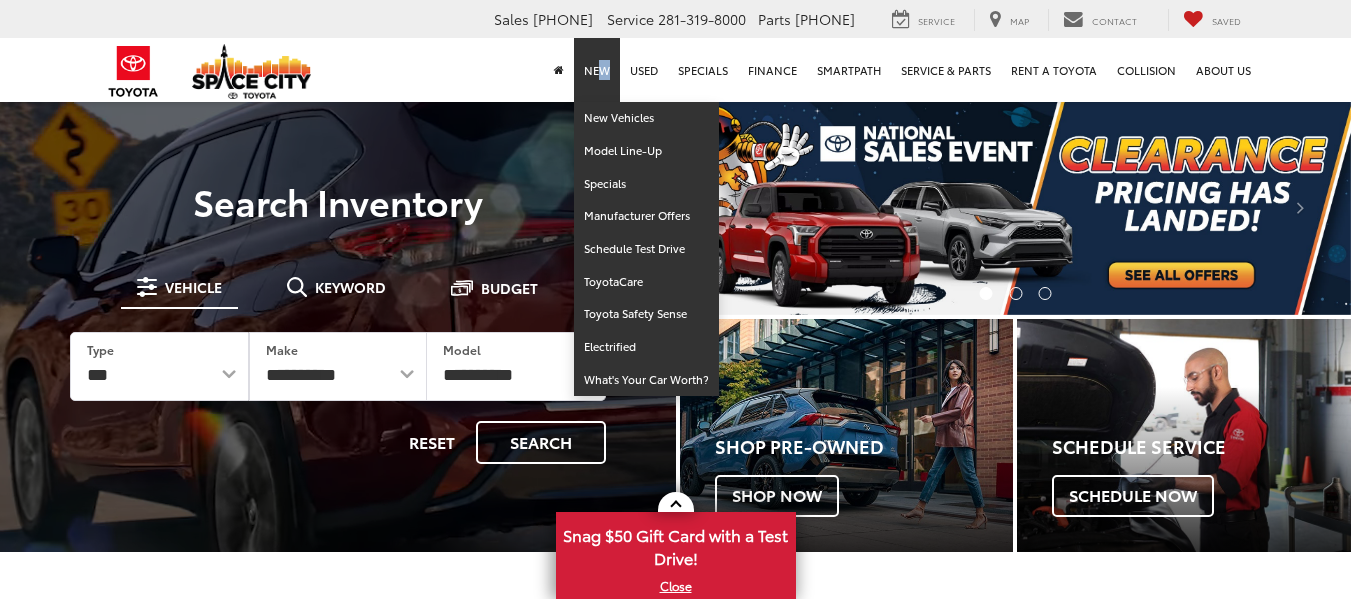 scroll, scrollTop: 0, scrollLeft: 0, axis: both 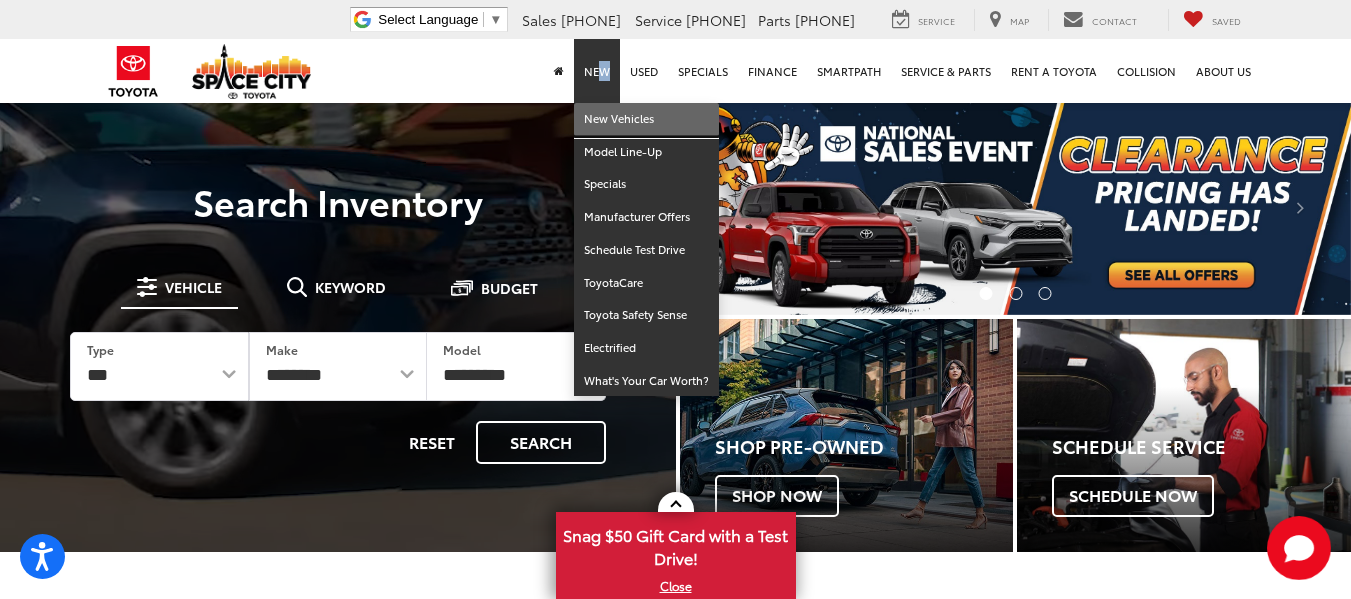 click on "New Vehicles" at bounding box center (646, 119) 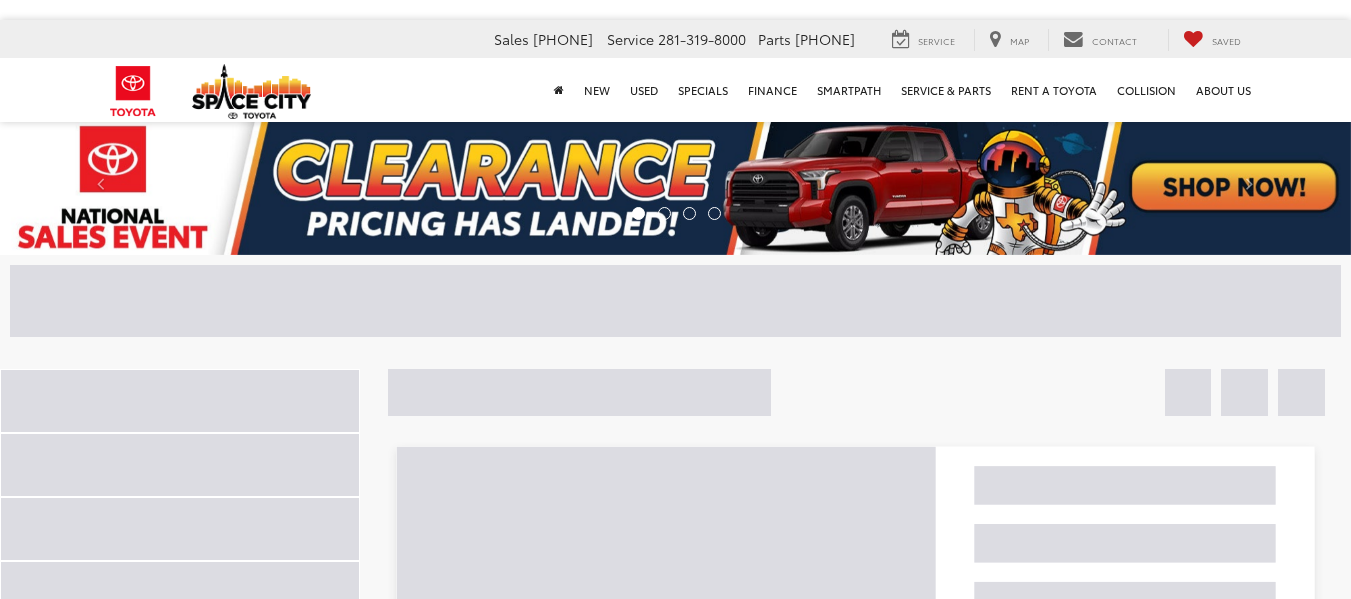 scroll, scrollTop: 0, scrollLeft: 0, axis: both 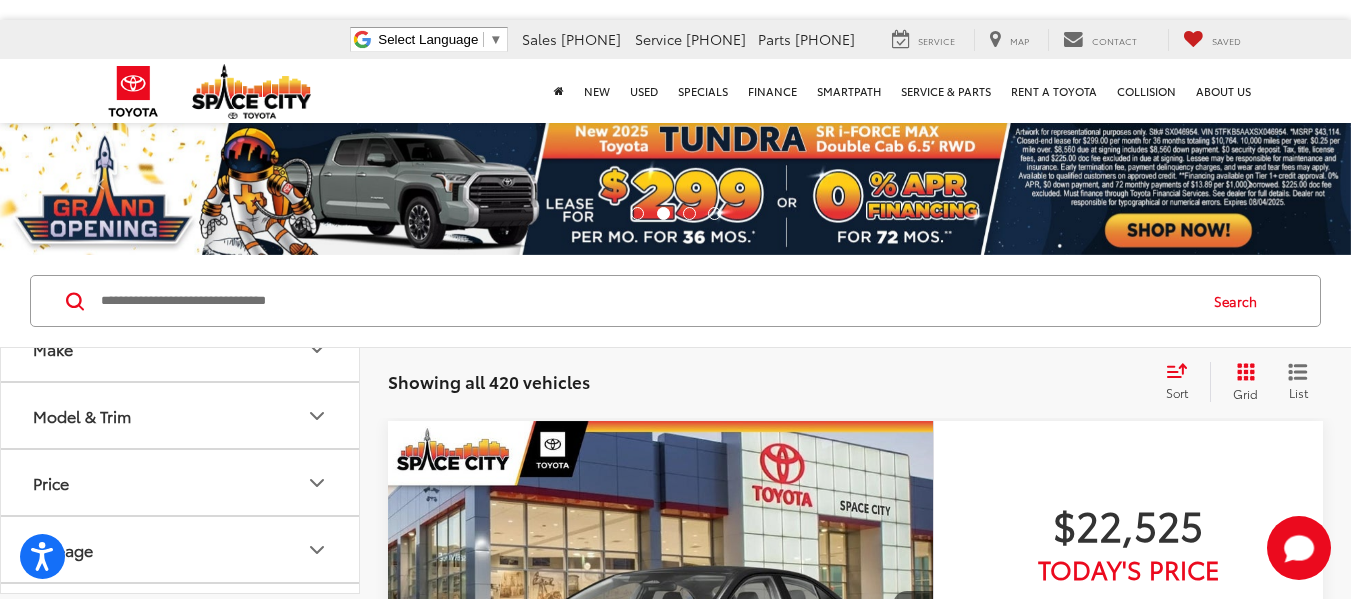 click 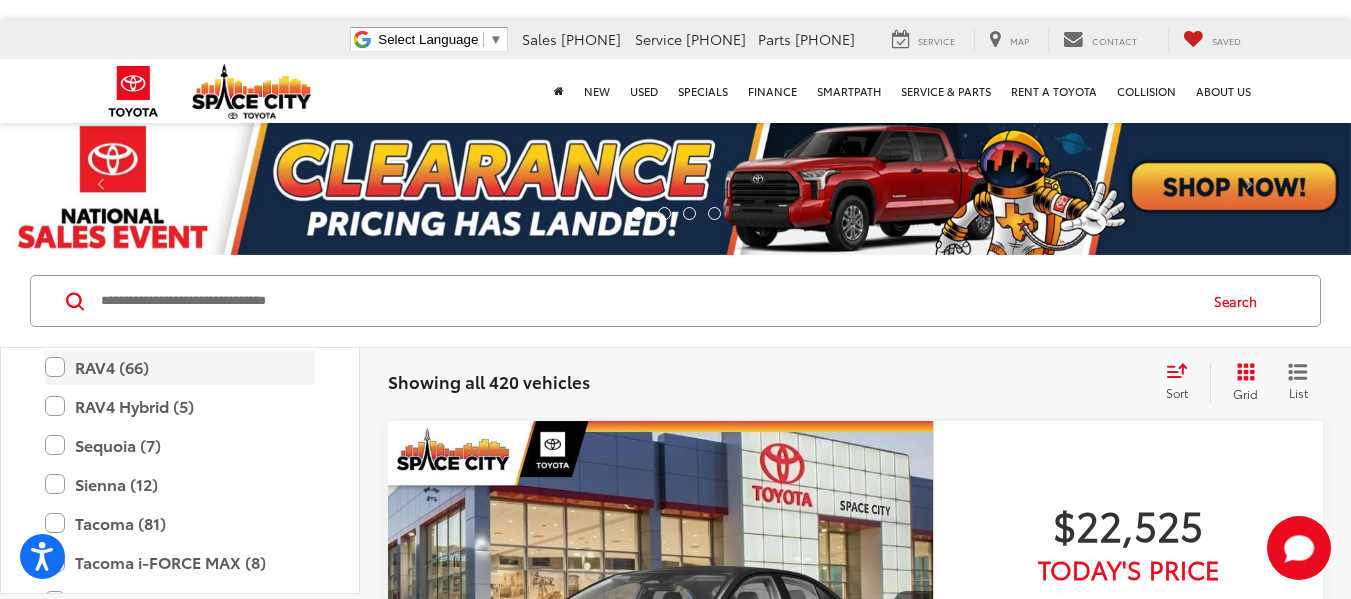 scroll, scrollTop: 900, scrollLeft: 0, axis: vertical 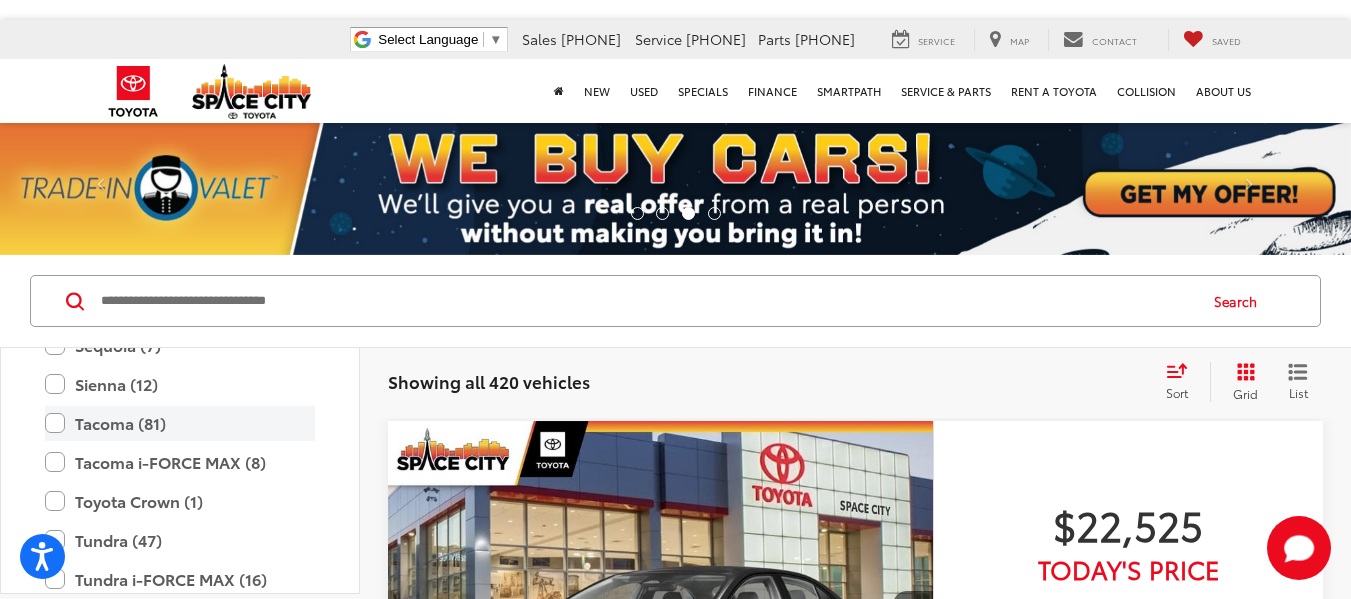 click on "Tacoma (81)" at bounding box center (180, 423) 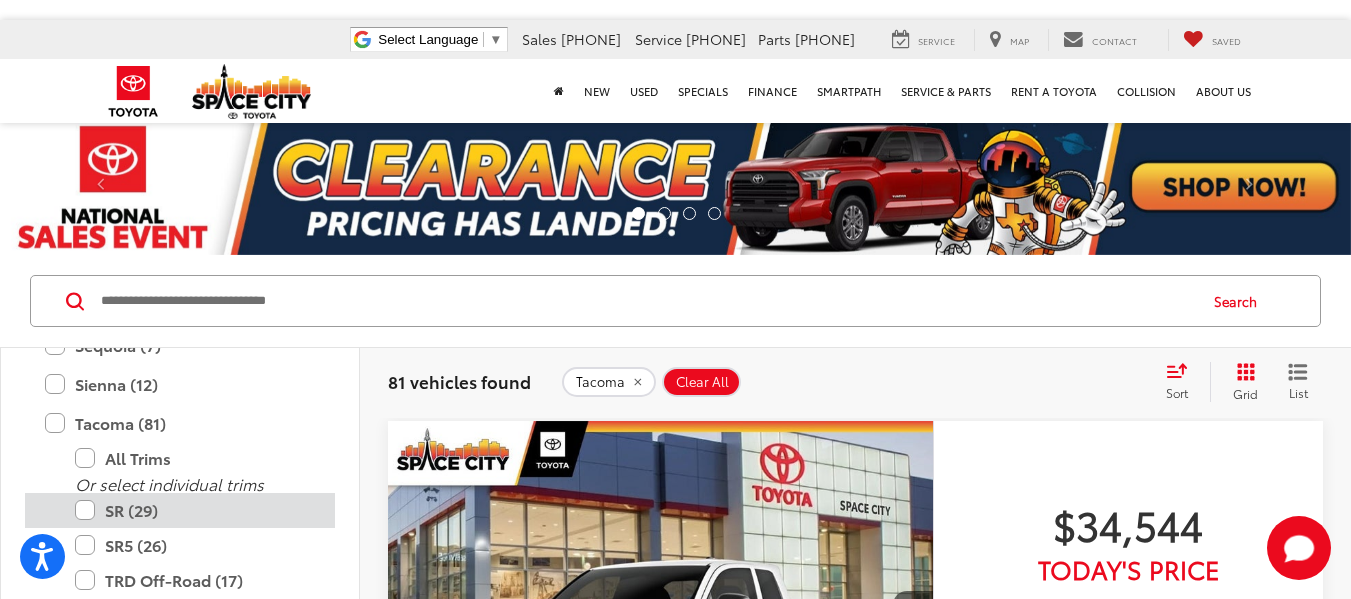 scroll, scrollTop: 100, scrollLeft: 0, axis: vertical 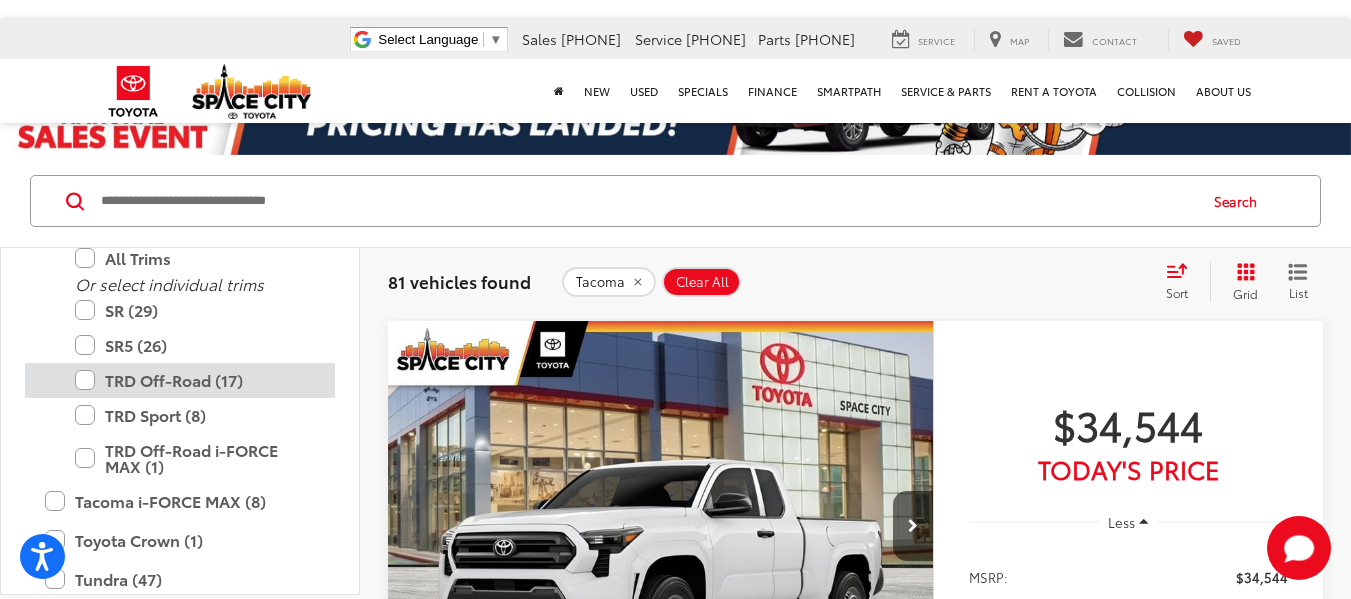 click on "TRD Off-Road (17)" at bounding box center [195, 380] 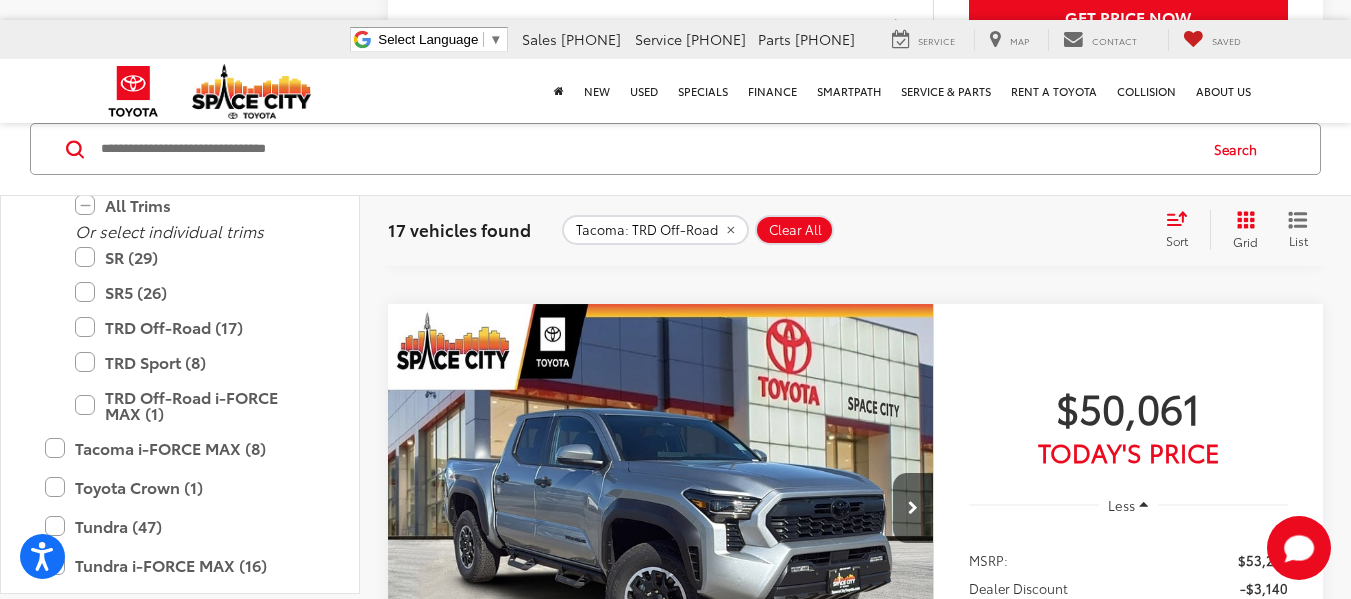 scroll, scrollTop: 6100, scrollLeft: 0, axis: vertical 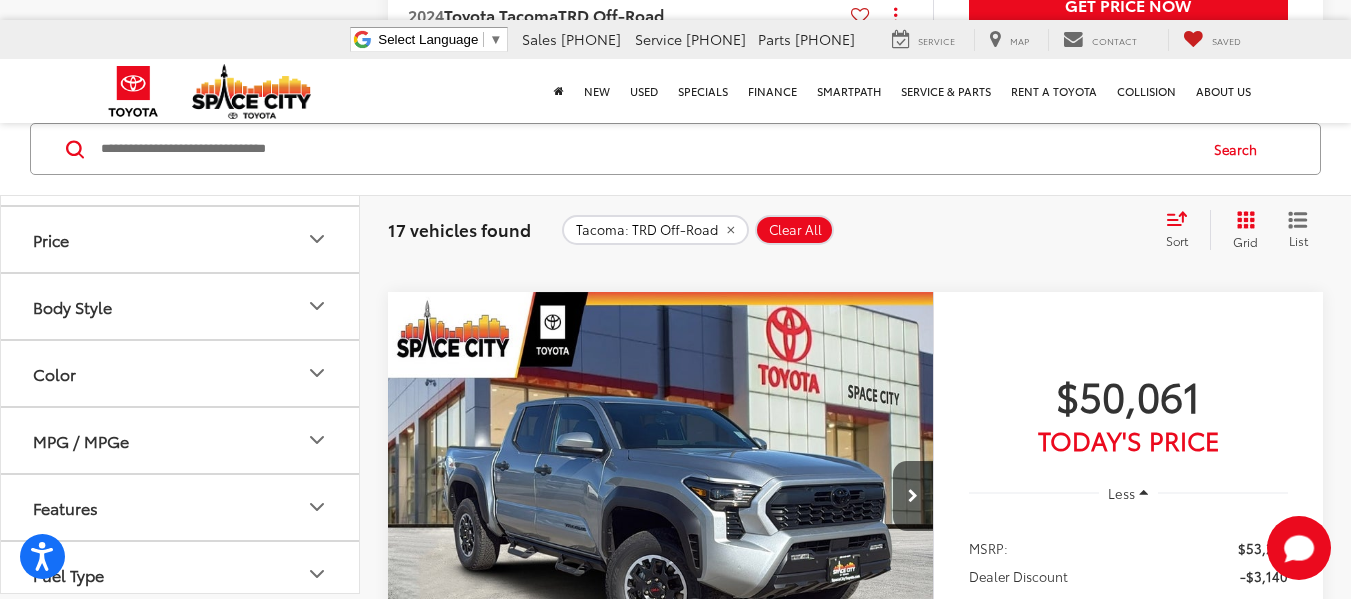 click 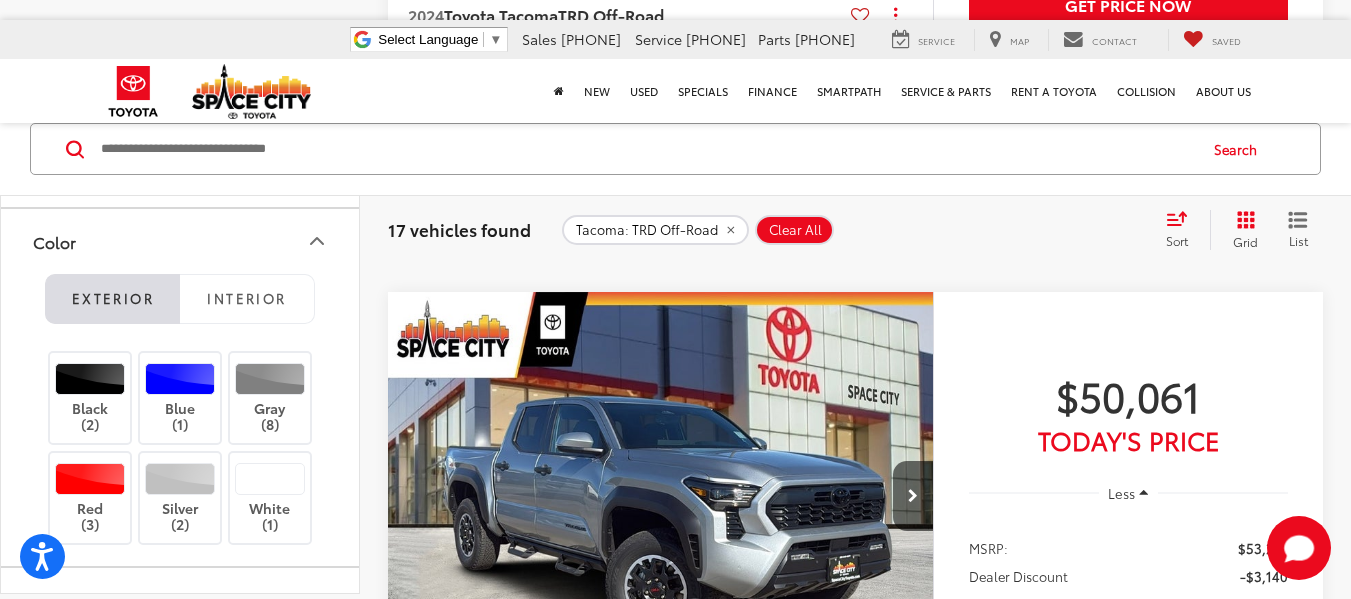 scroll, scrollTop: 1361, scrollLeft: 0, axis: vertical 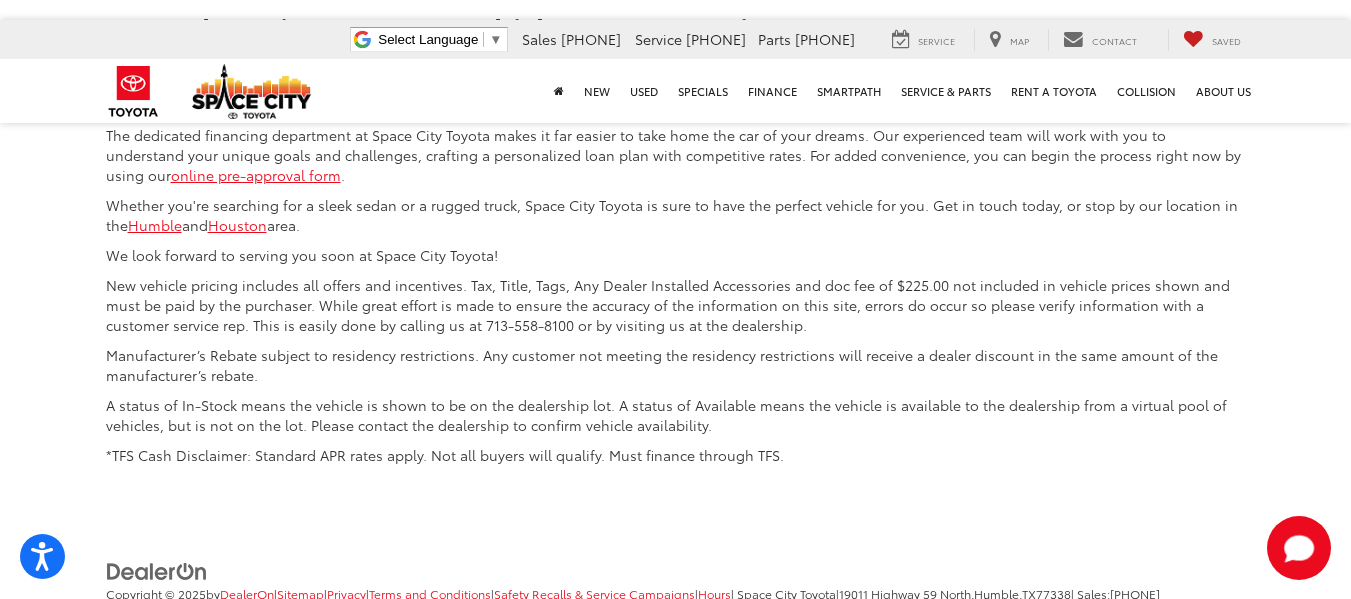 click on "2" at bounding box center [1067, -157] 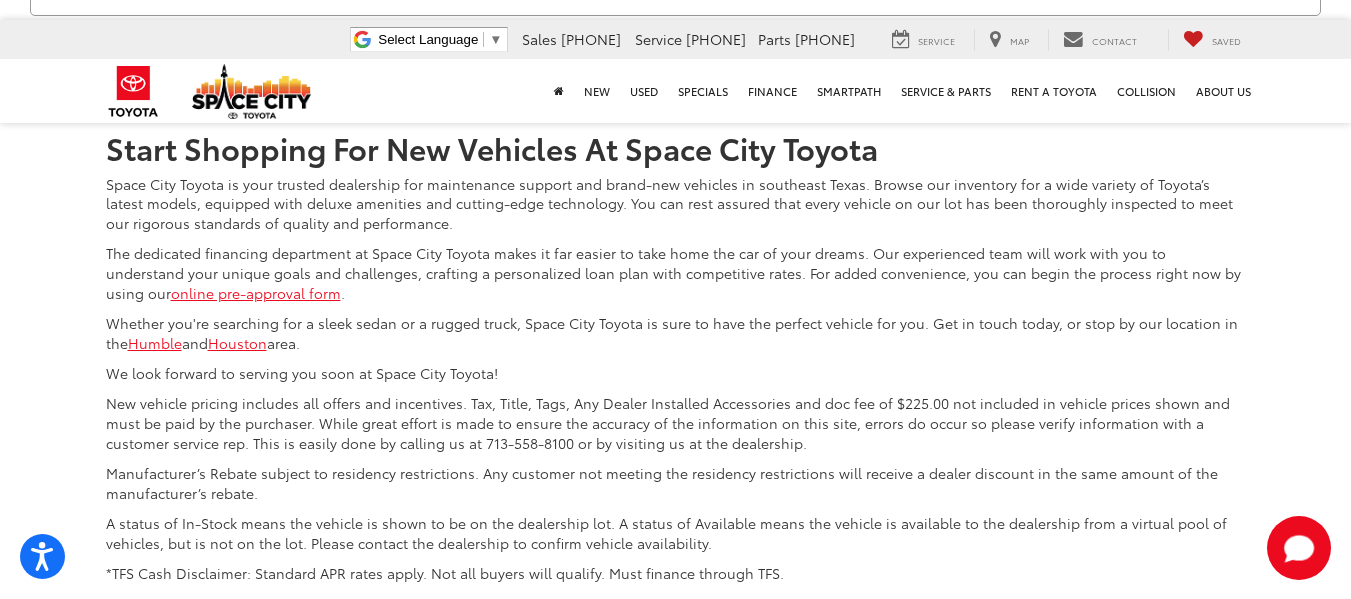 scroll, scrollTop: 4276, scrollLeft: 0, axis: vertical 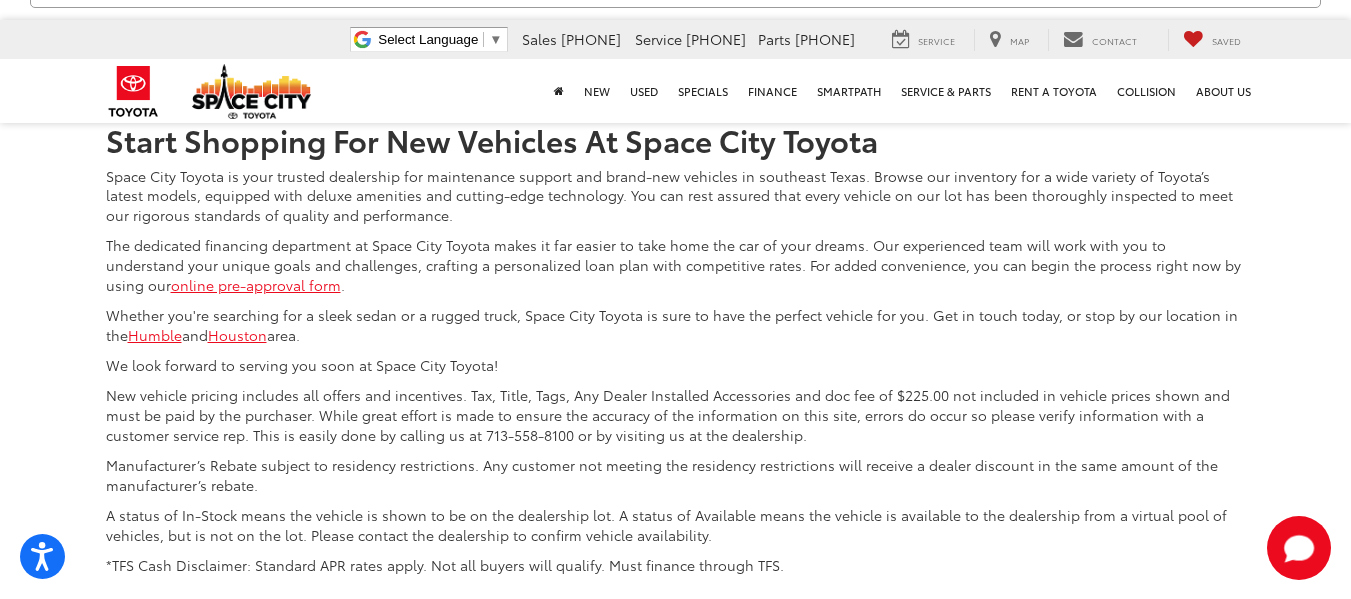 click on "First" at bounding box center [934, -46] 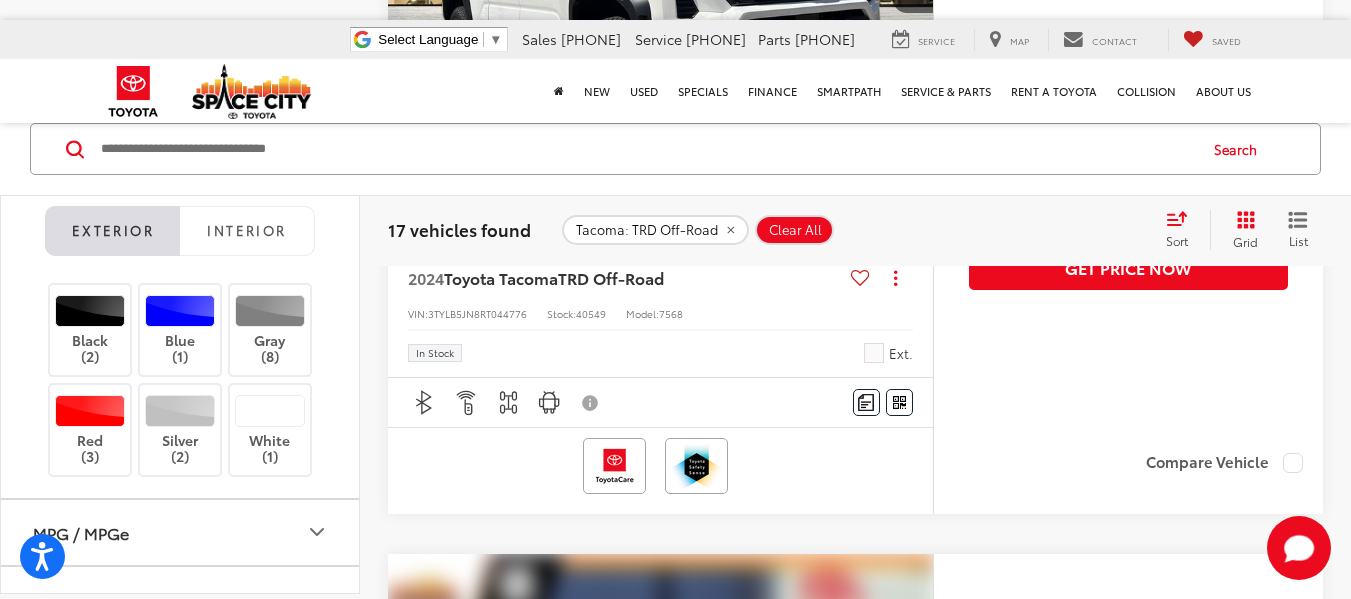 scroll, scrollTop: 7352, scrollLeft: 0, axis: vertical 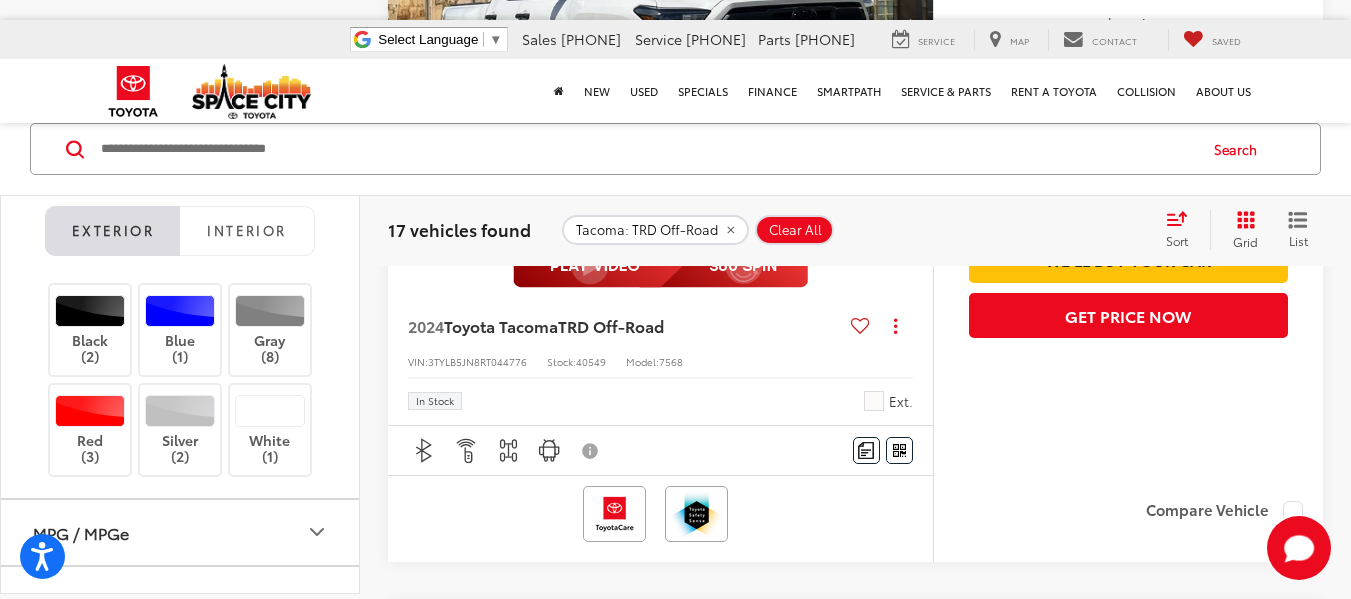 click at bounding box center [661, 26] 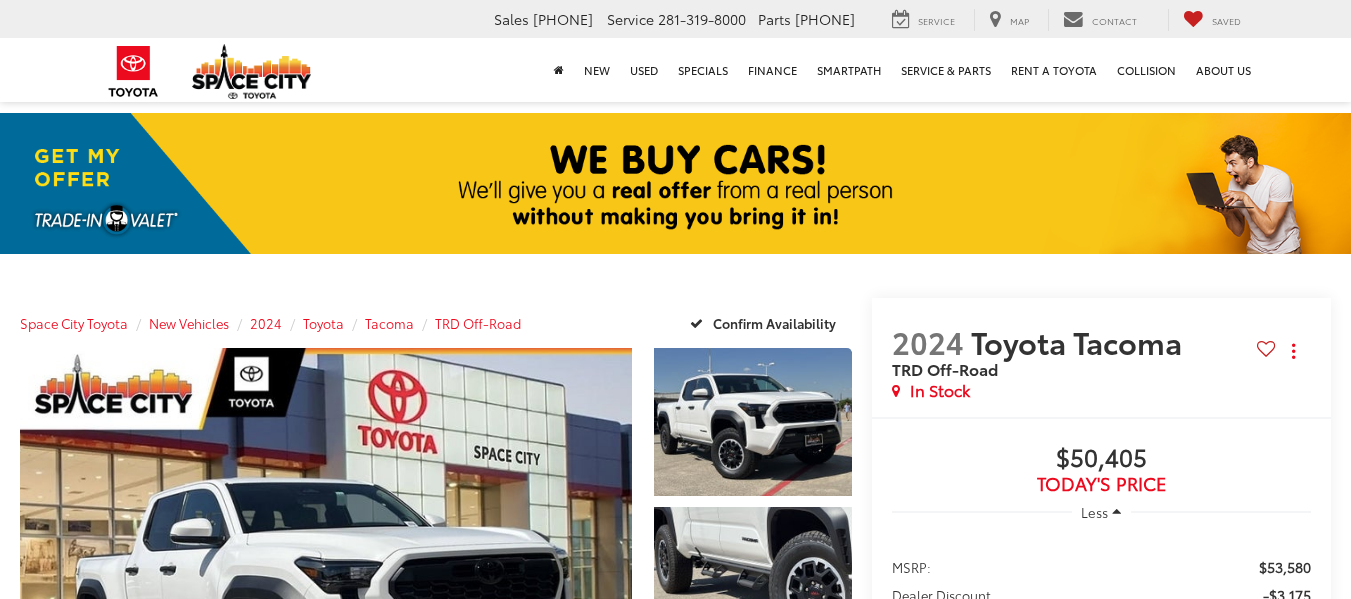 scroll, scrollTop: 100, scrollLeft: 0, axis: vertical 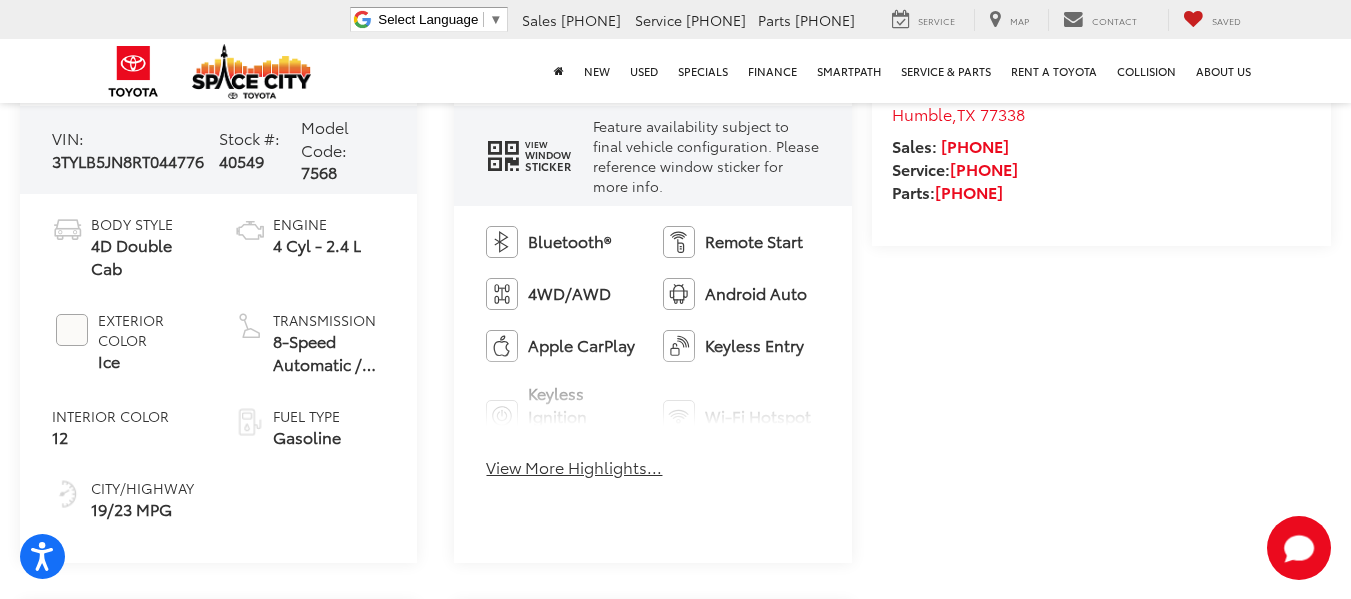 click on "View More Highlights..." at bounding box center (574, 467) 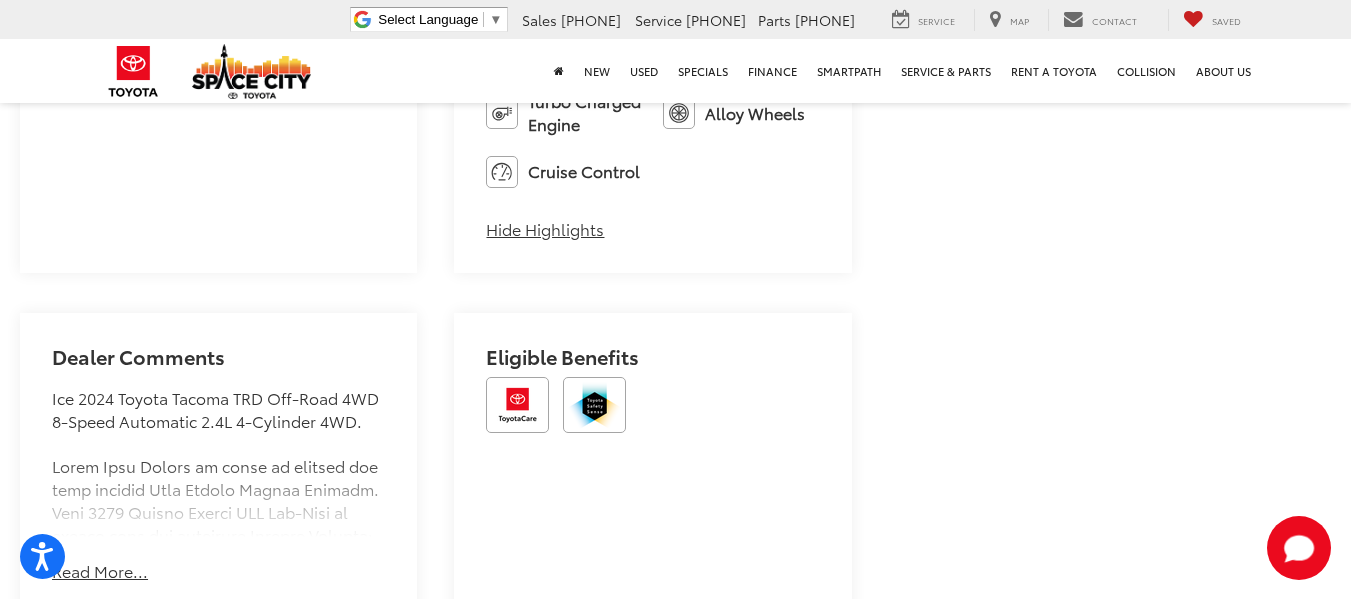 scroll, scrollTop: 1600, scrollLeft: 0, axis: vertical 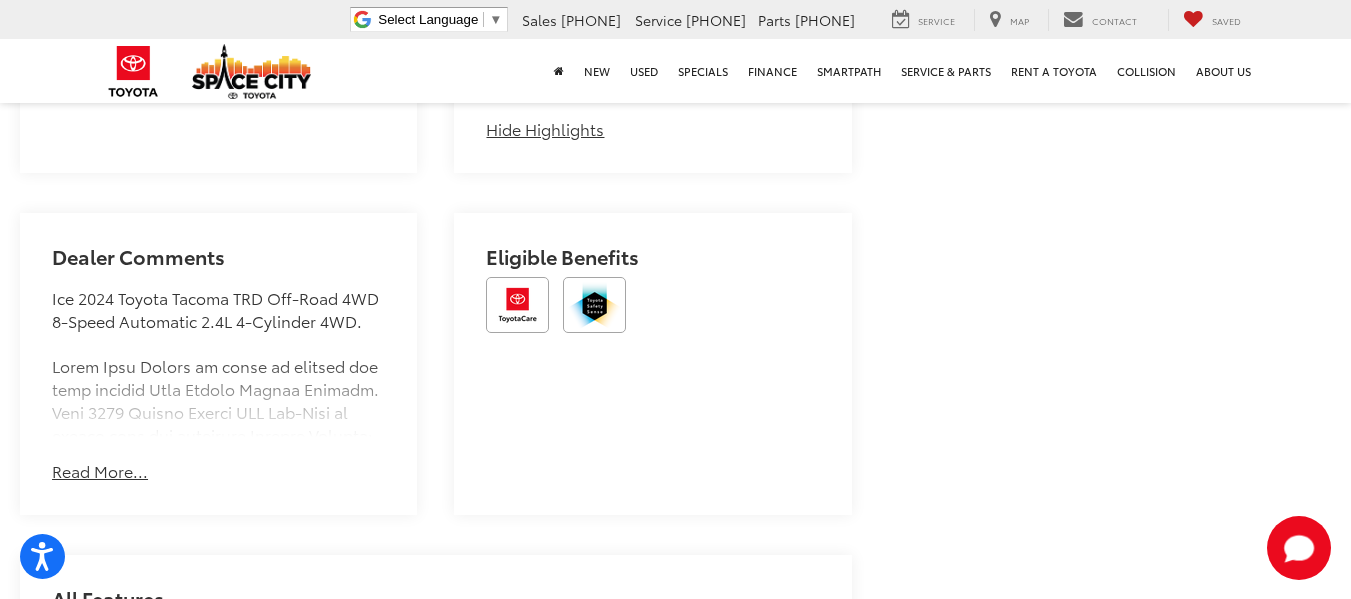 click on "Read More..." at bounding box center [100, 471] 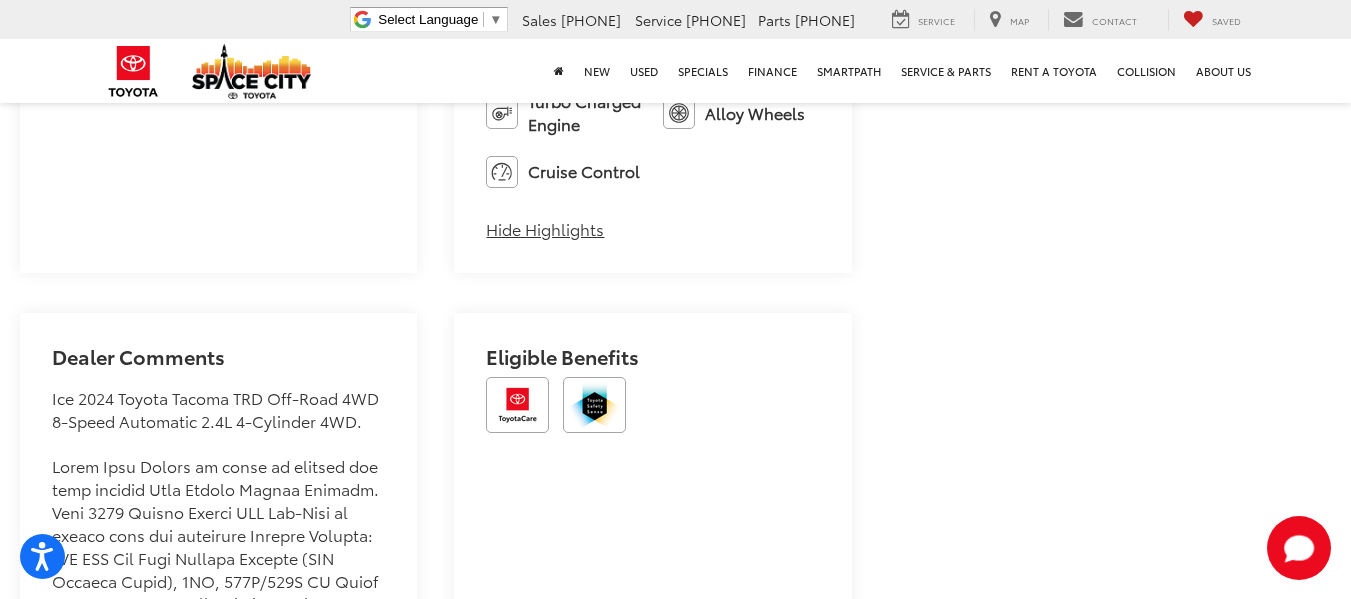 scroll, scrollTop: 1600, scrollLeft: 0, axis: vertical 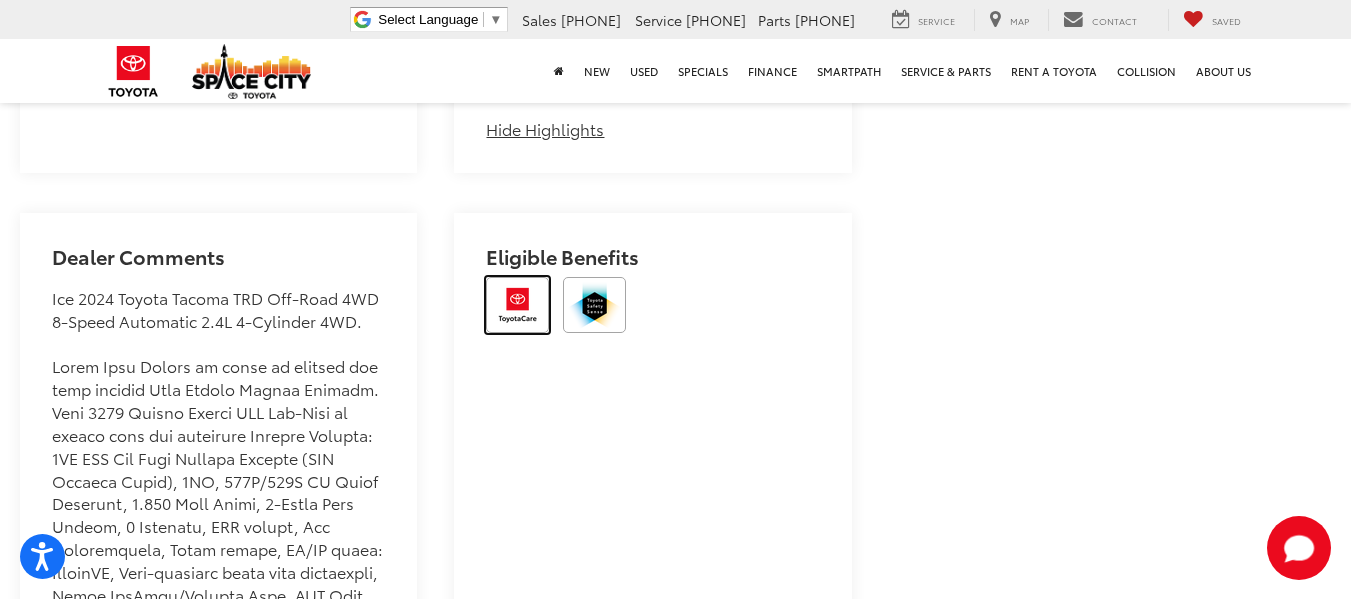 click at bounding box center [517, 305] 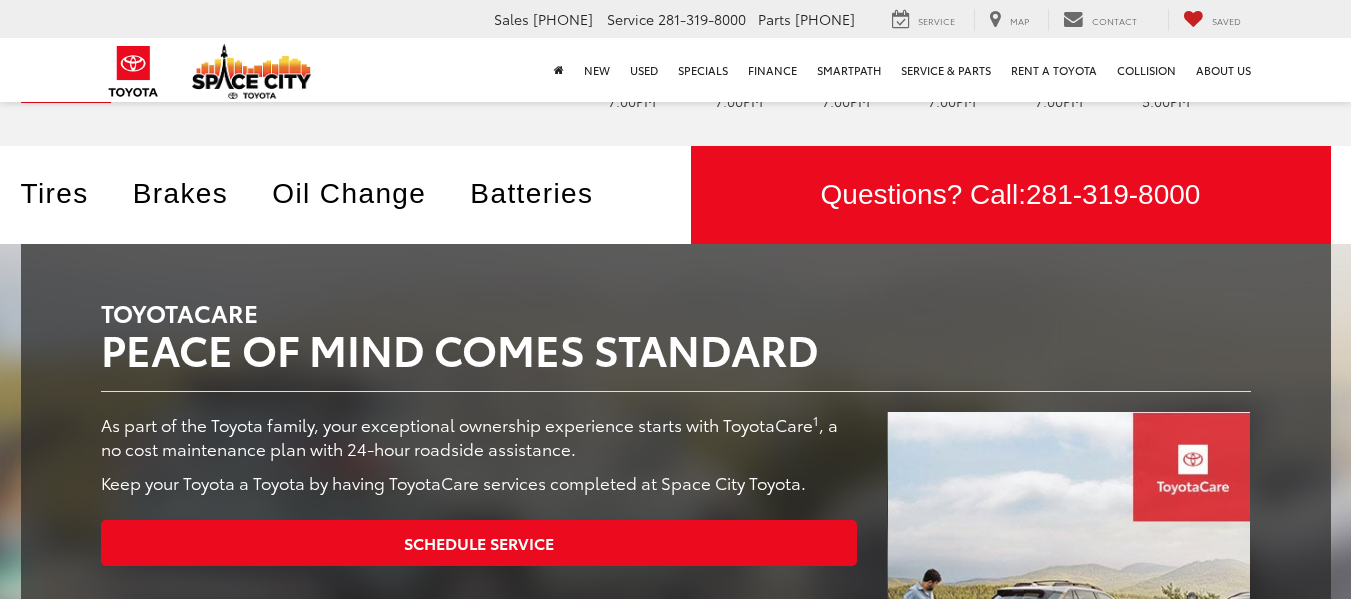 scroll, scrollTop: 200, scrollLeft: 0, axis: vertical 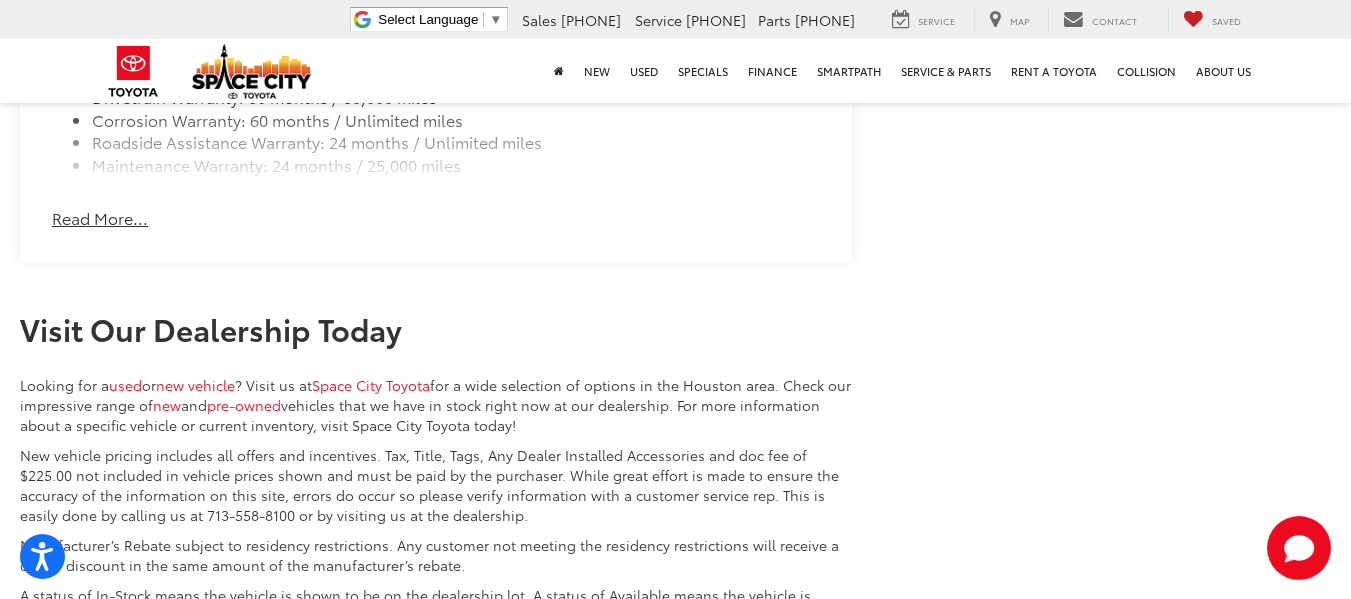 click on "Read More..." at bounding box center [100, 218] 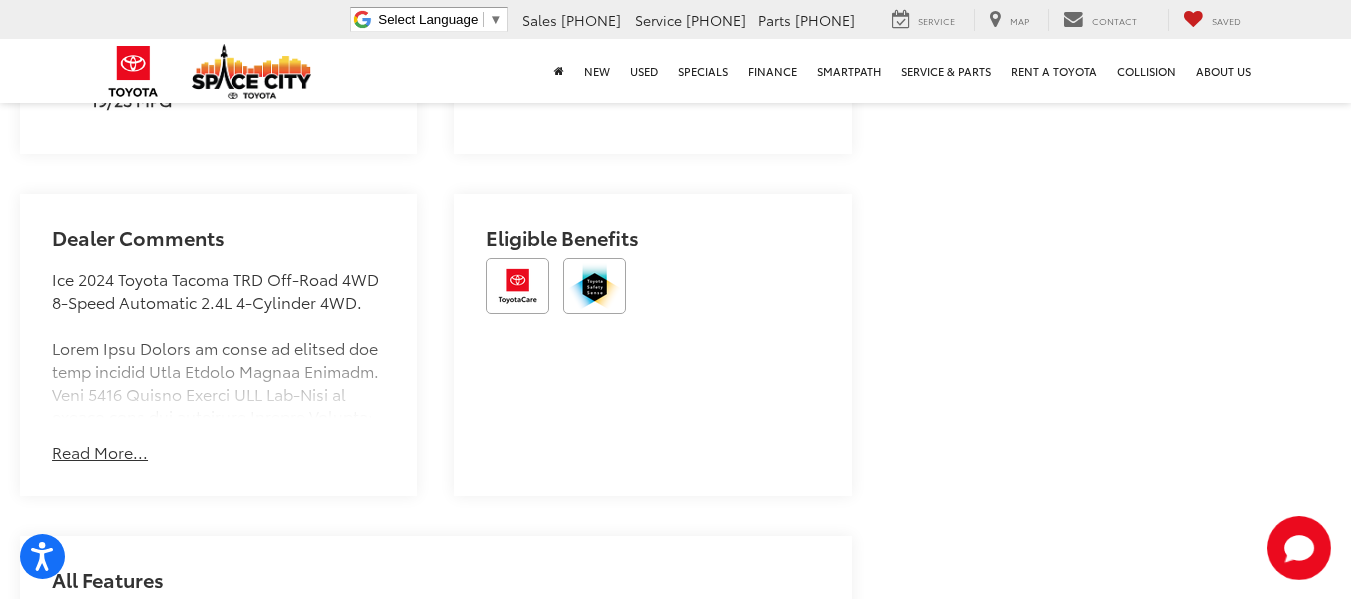 scroll, scrollTop: 1300, scrollLeft: 0, axis: vertical 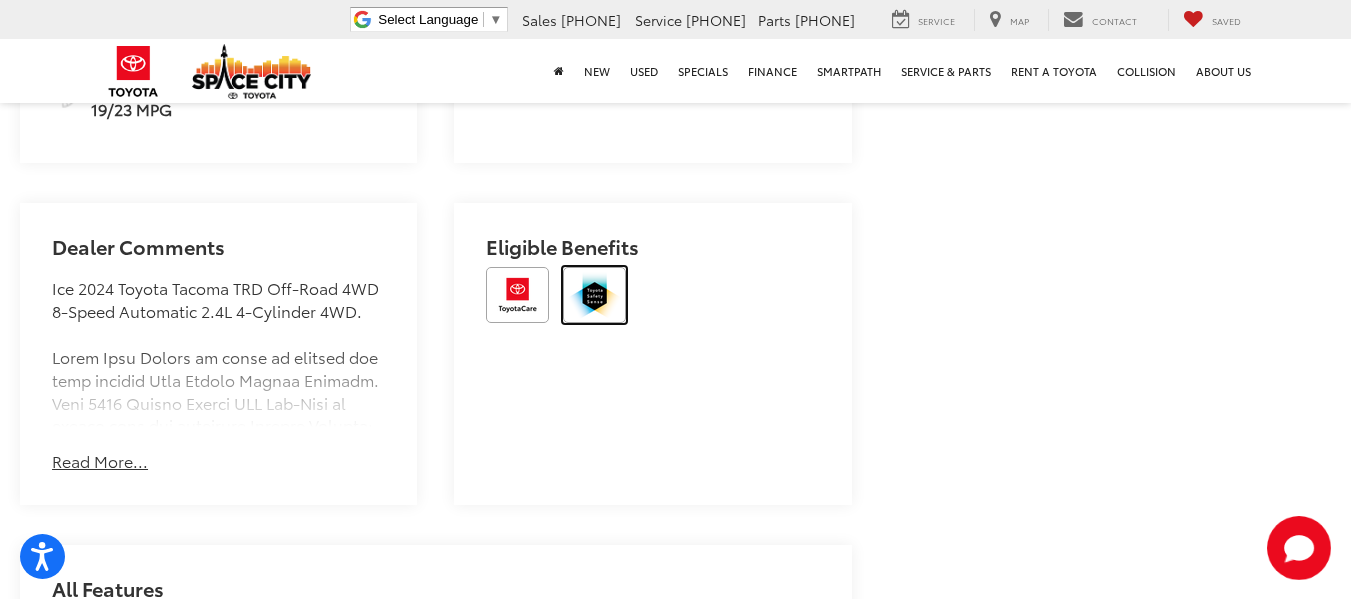 click at bounding box center [594, 295] 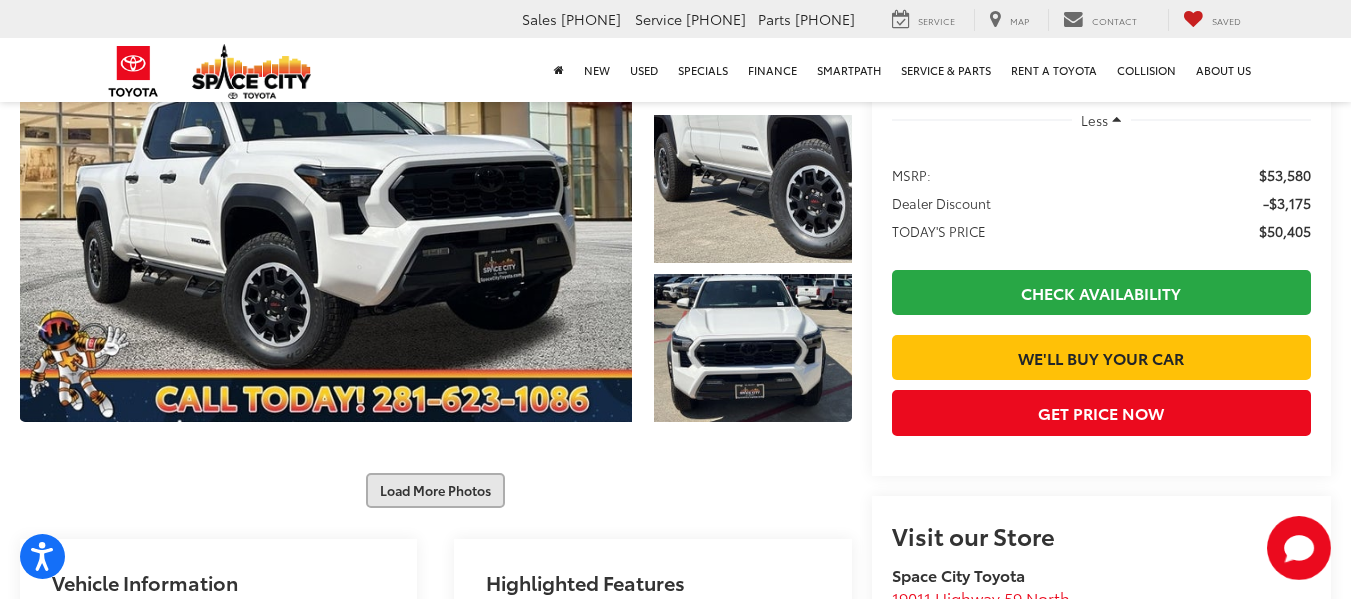 scroll, scrollTop: 0, scrollLeft: 0, axis: both 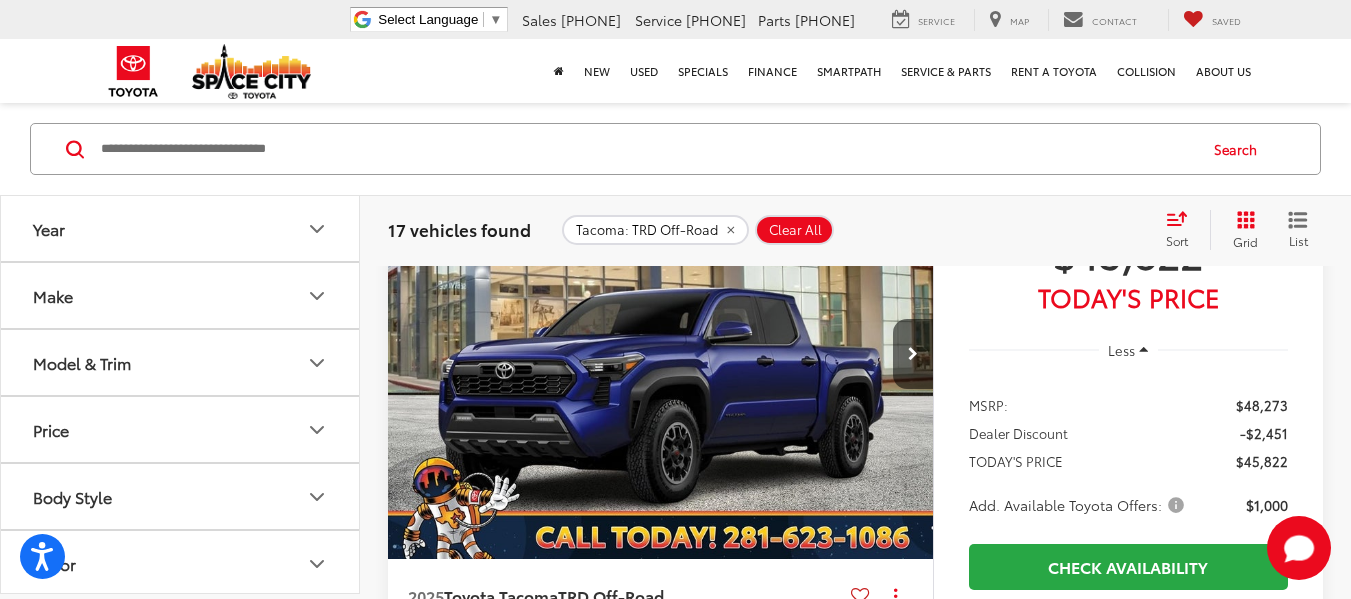 click at bounding box center [661, 354] 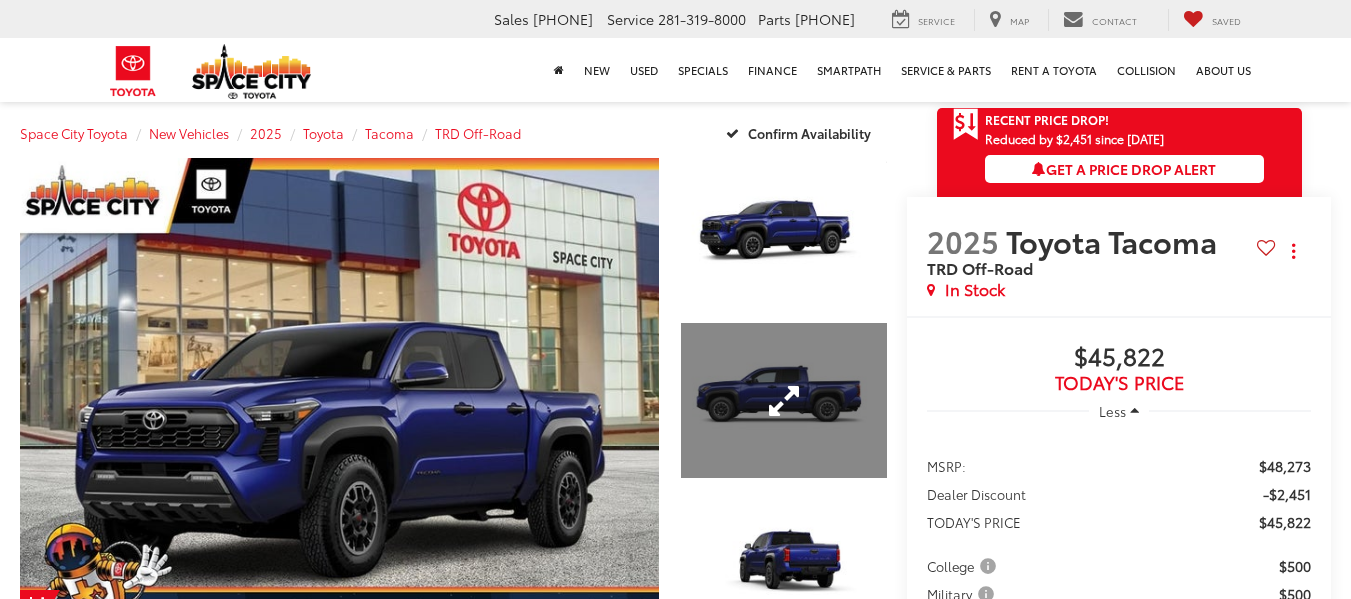 scroll, scrollTop: 200, scrollLeft: 0, axis: vertical 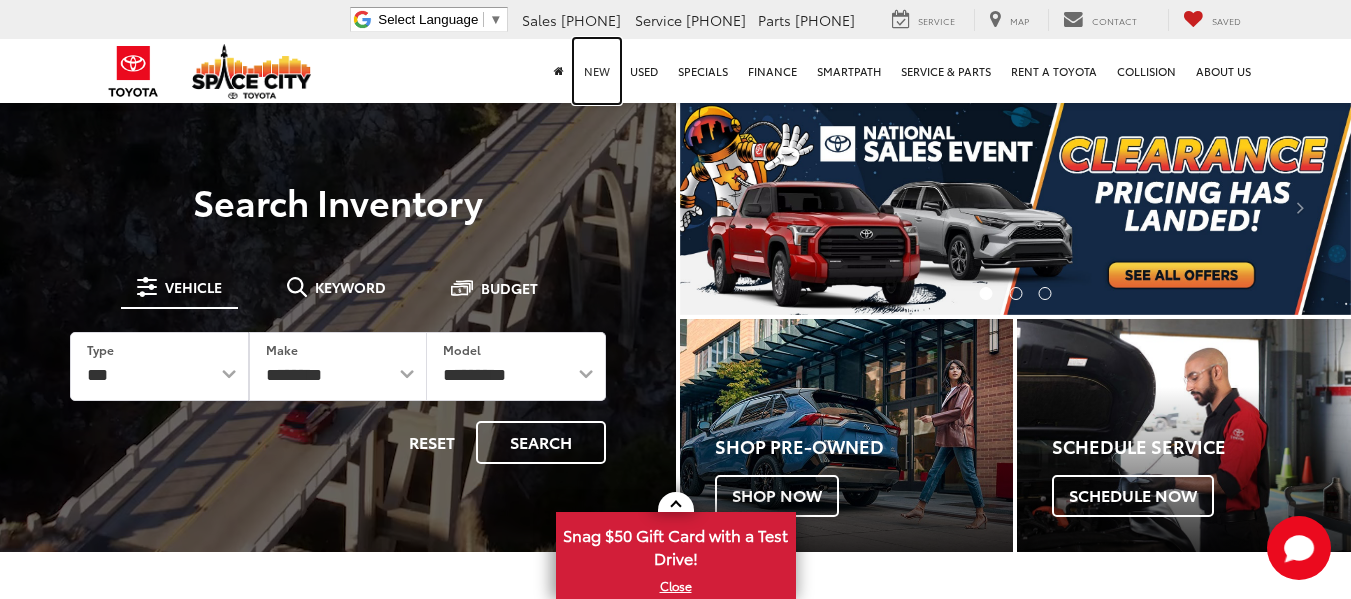 click on "New" at bounding box center [597, 71] 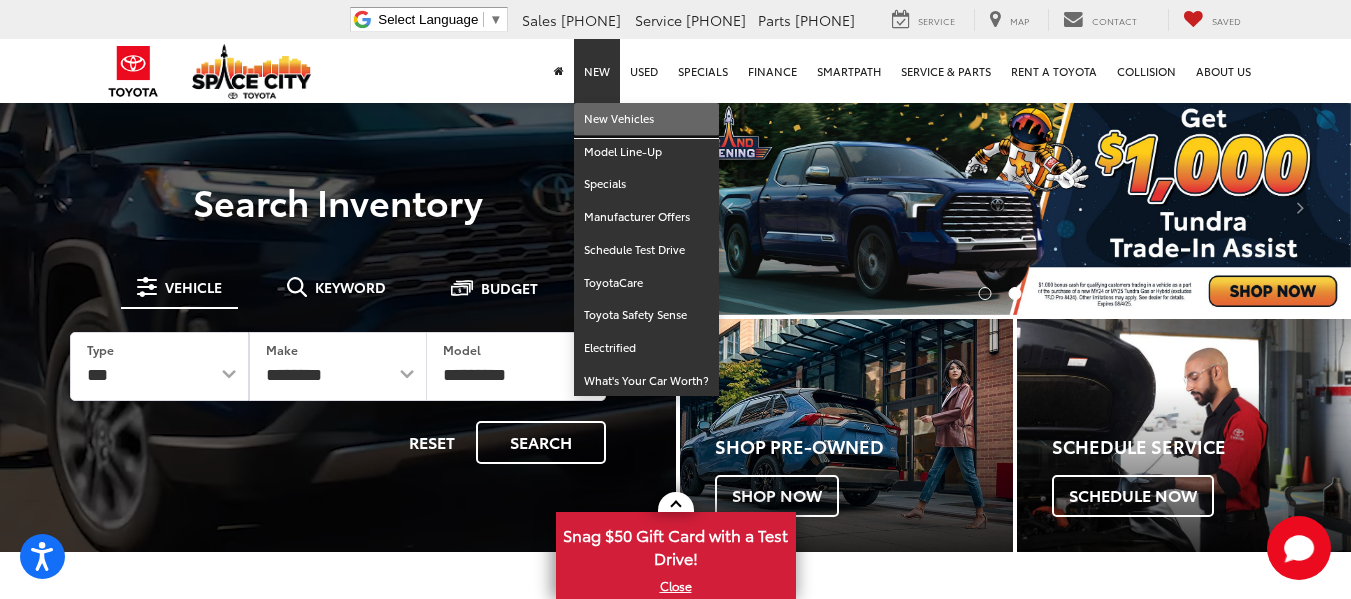 click on "New Vehicles" at bounding box center (646, 119) 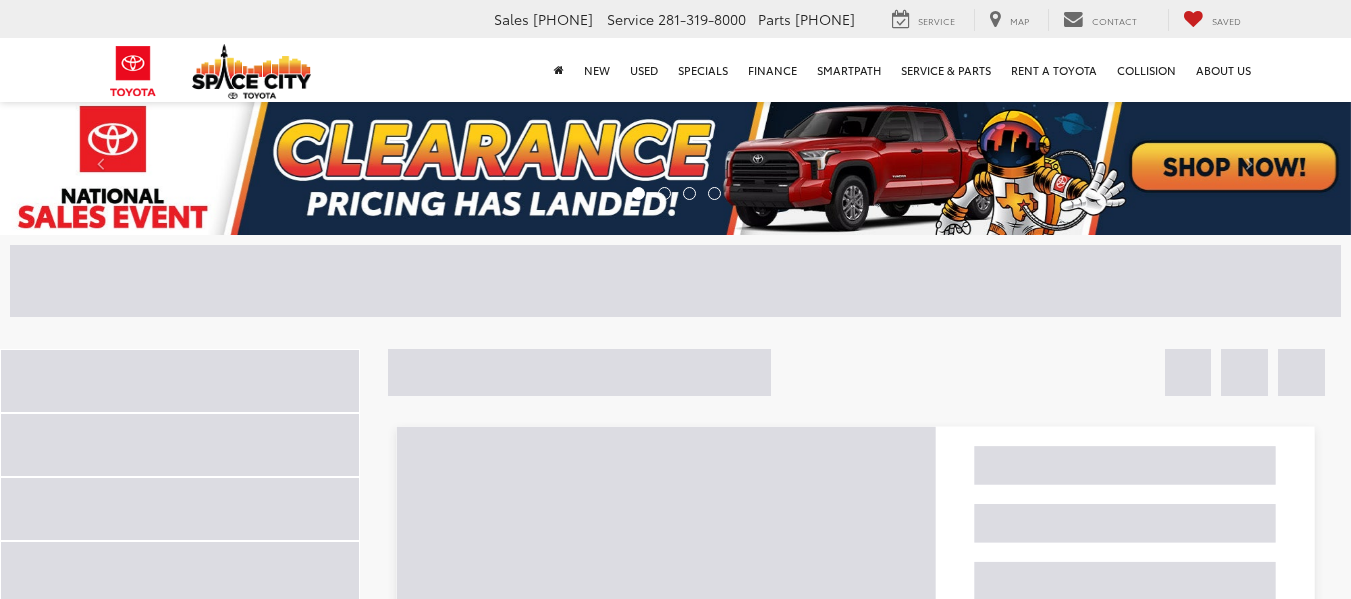 scroll, scrollTop: 0, scrollLeft: 0, axis: both 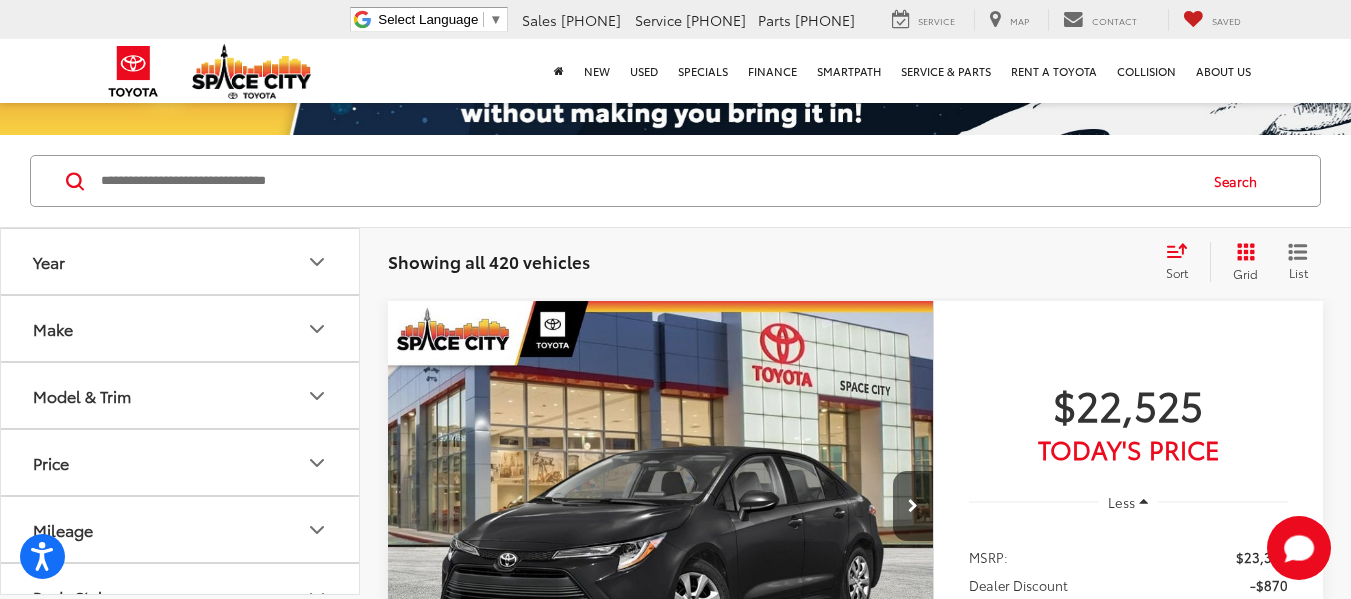 click 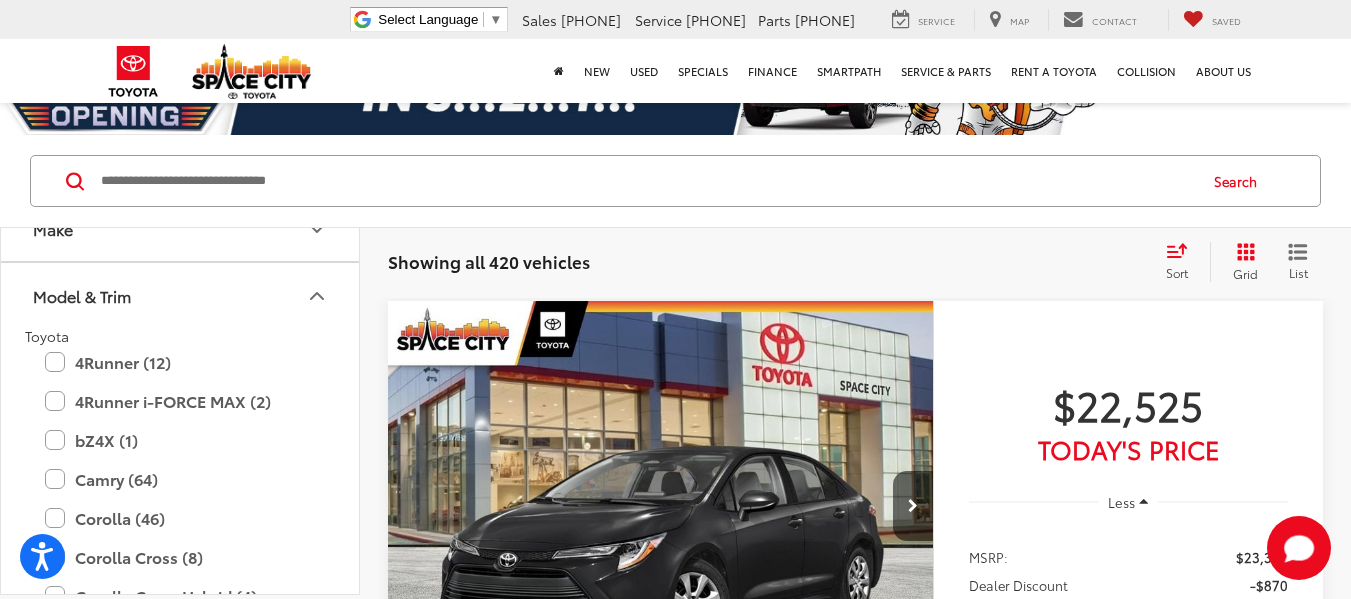 scroll, scrollTop: 200, scrollLeft: 0, axis: vertical 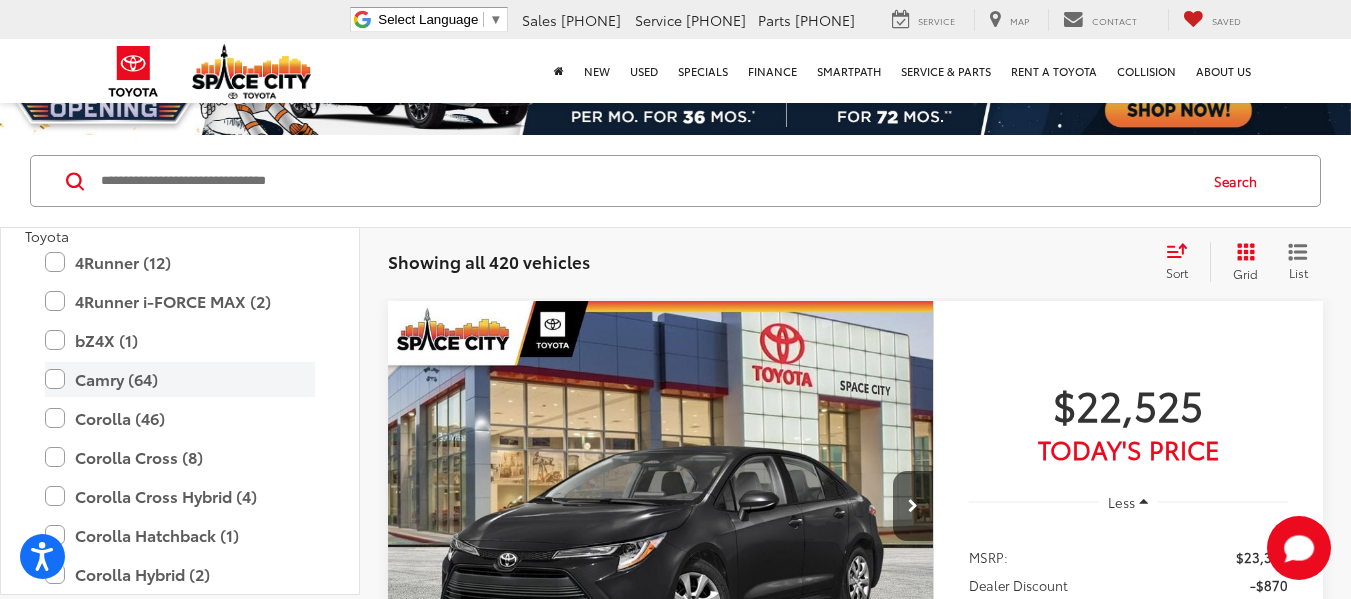 click on "Camry (64)" at bounding box center [180, 379] 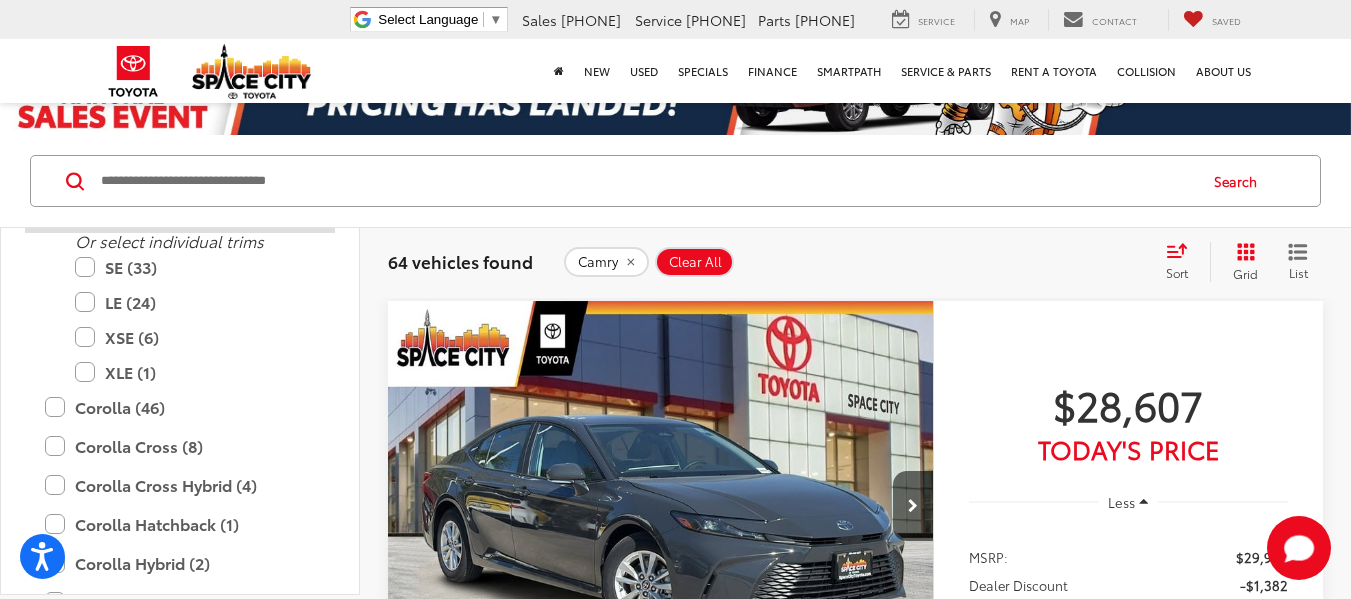 scroll, scrollTop: 400, scrollLeft: 0, axis: vertical 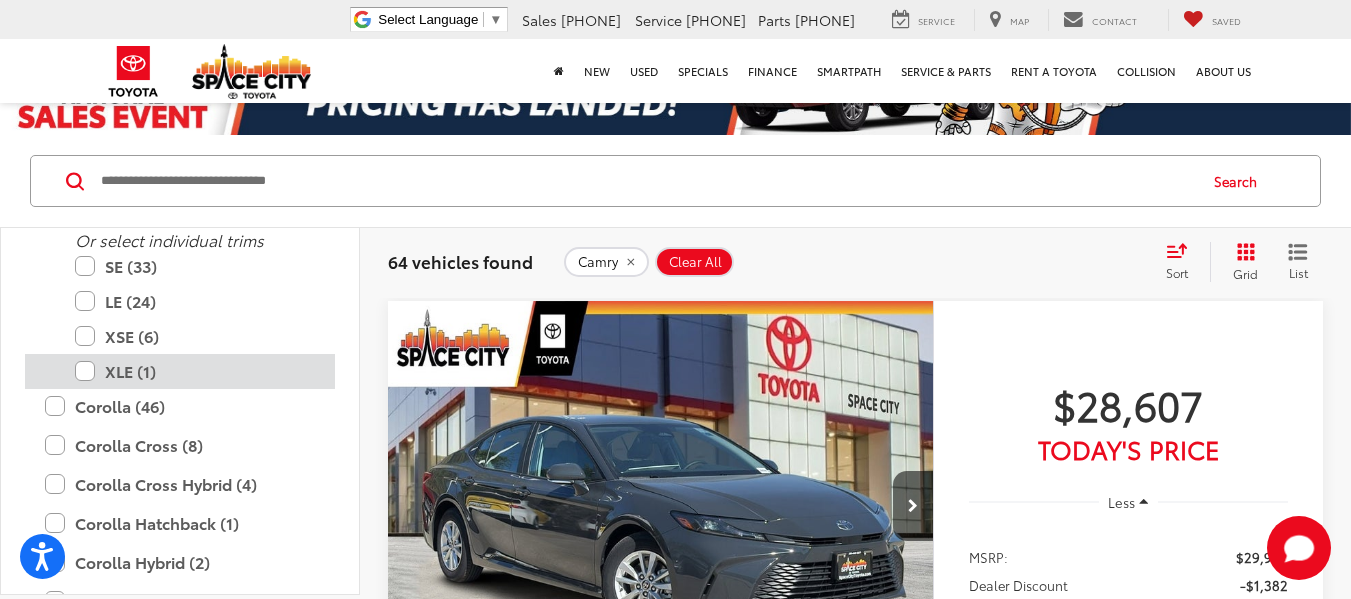 click on "XLE (1)" at bounding box center [195, 371] 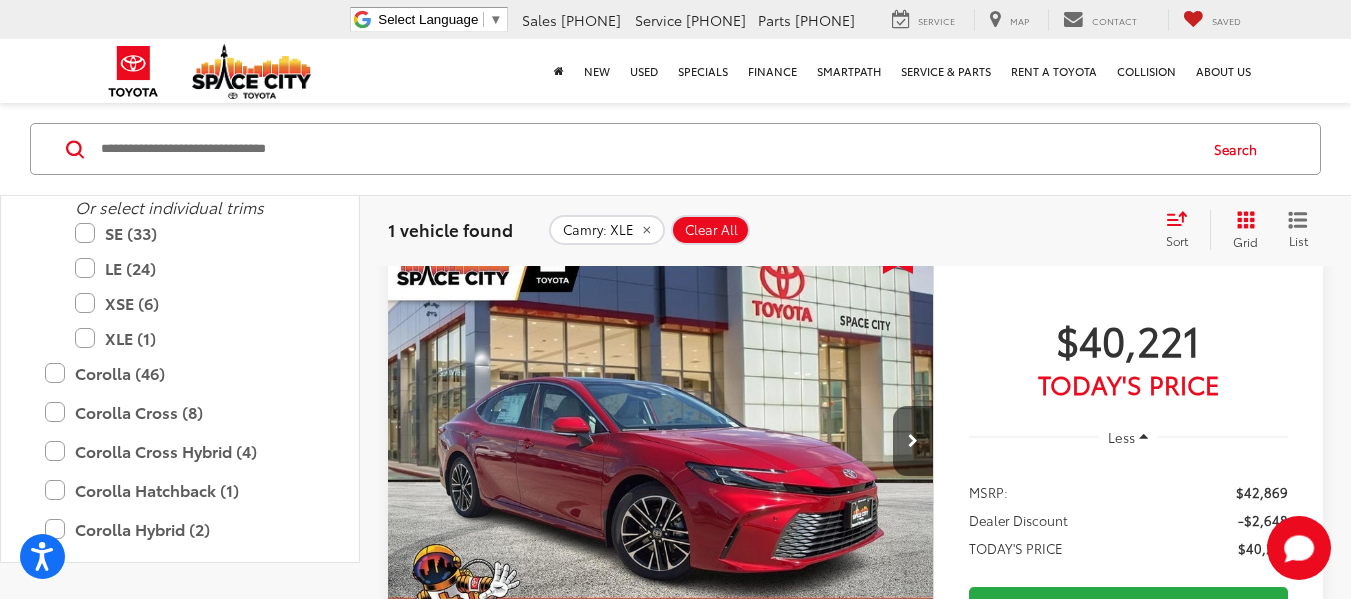 scroll, scrollTop: 200, scrollLeft: 0, axis: vertical 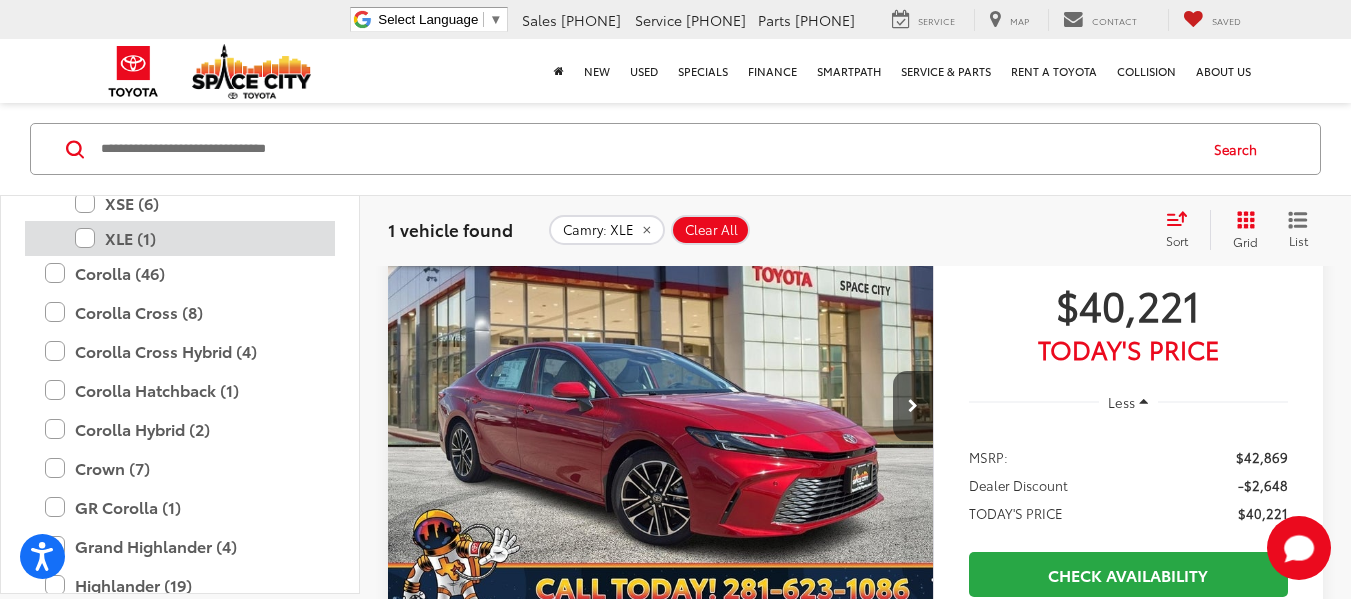 click on "XLE (1)" at bounding box center [195, 238] 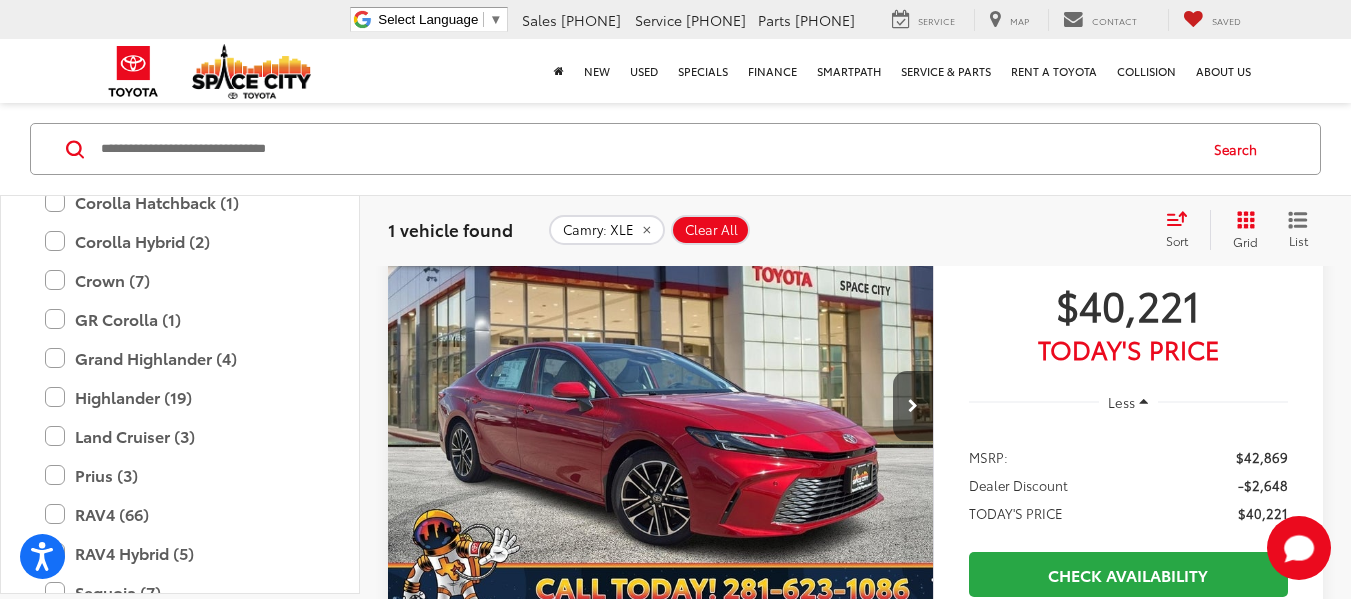 scroll, scrollTop: 132, scrollLeft: 0, axis: vertical 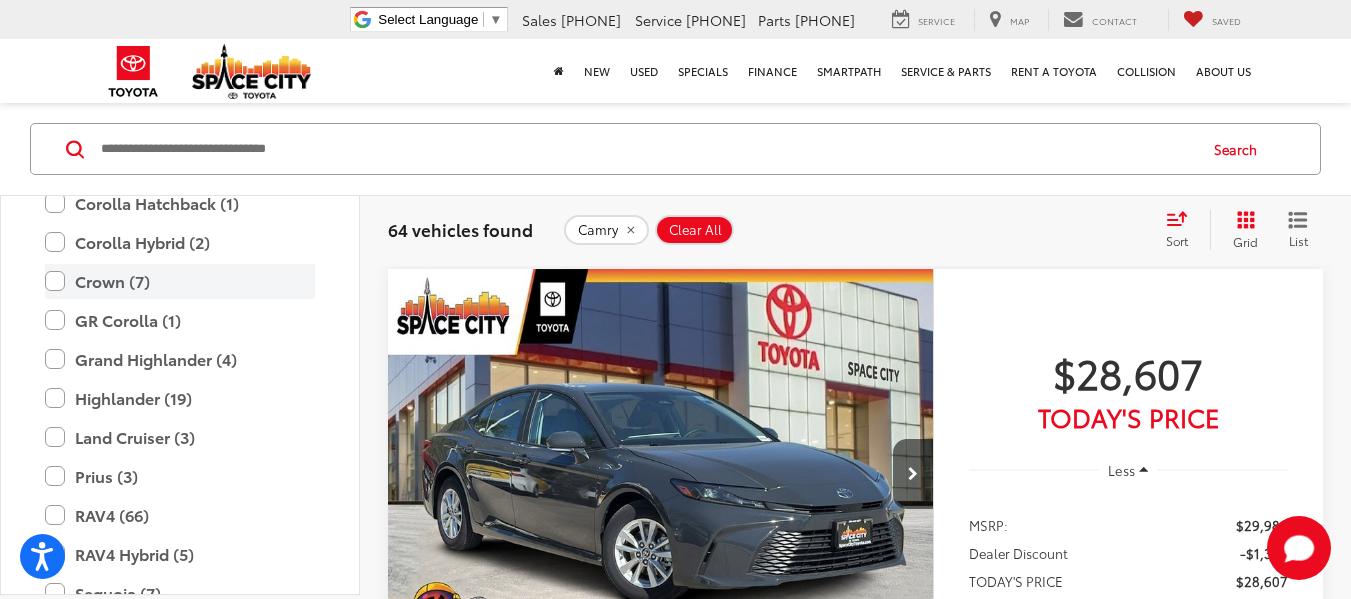 click on "Crown (7)" at bounding box center [180, 281] 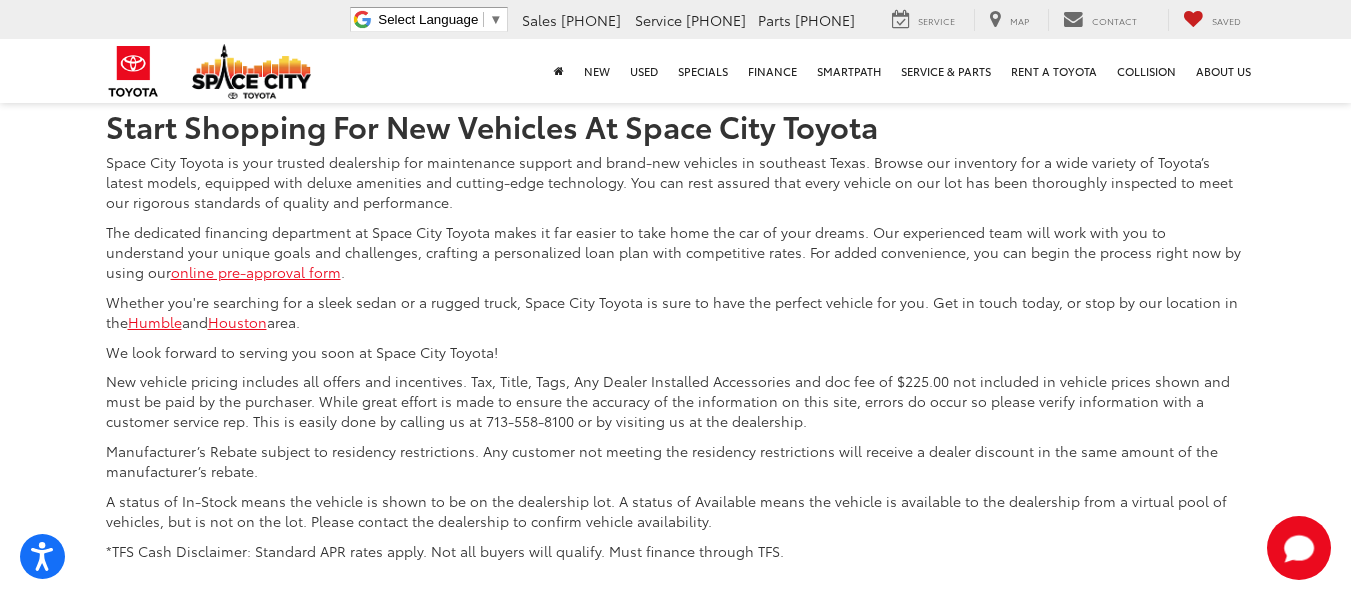 scroll, scrollTop: 9432, scrollLeft: 0, axis: vertical 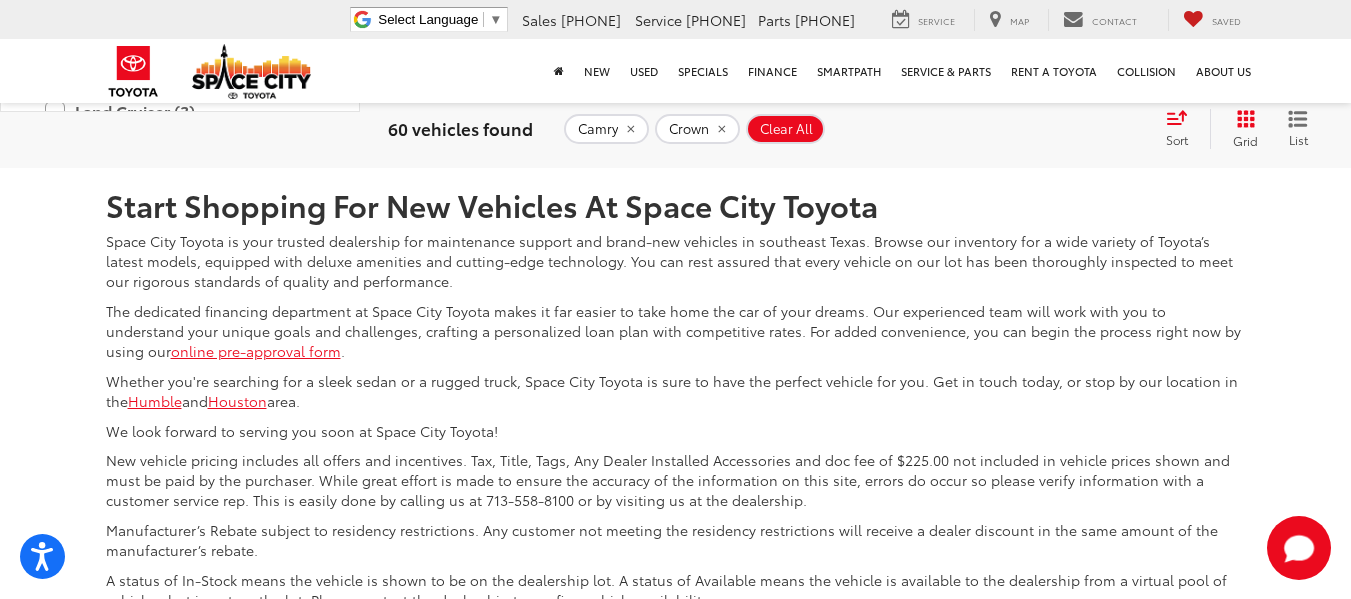 click on "Crown (5)" at bounding box center (180, -202) 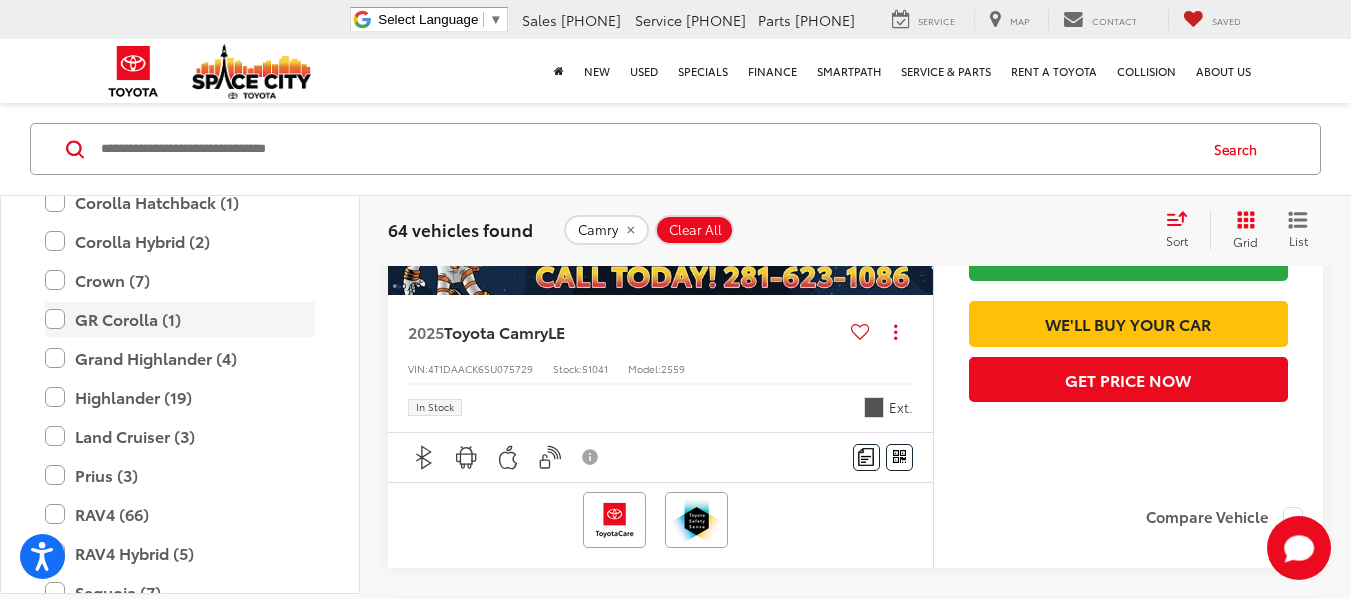 scroll, scrollTop: 132, scrollLeft: 0, axis: vertical 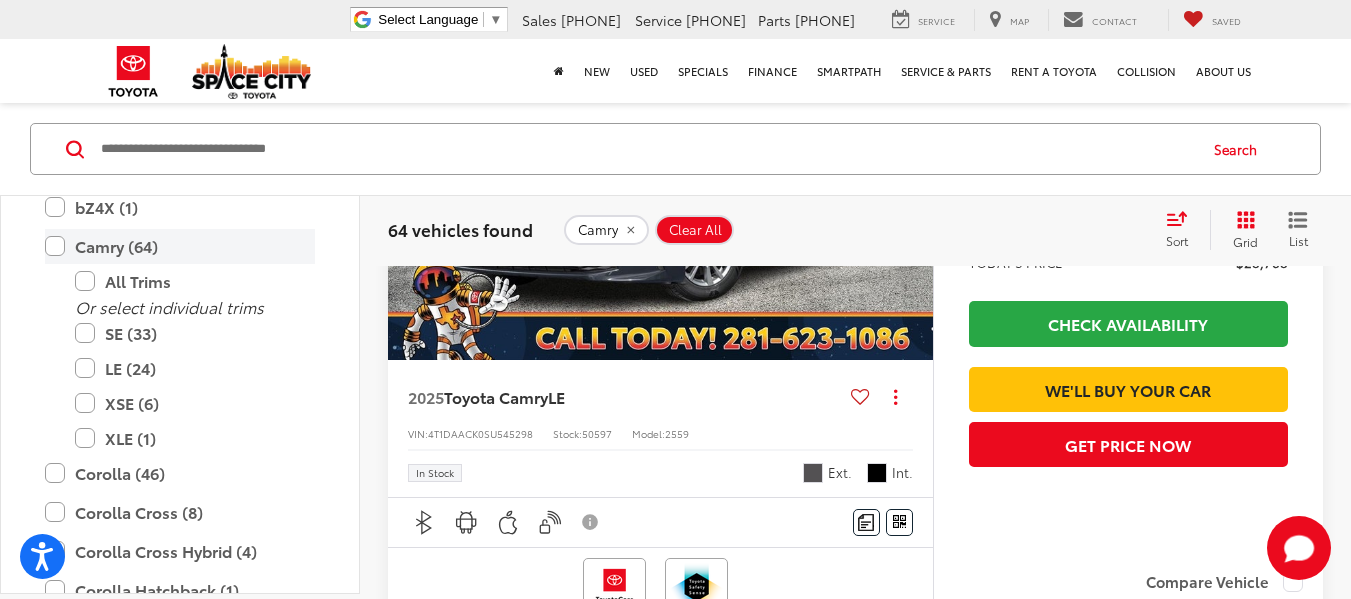 click on "Camry (64)" at bounding box center (180, 246) 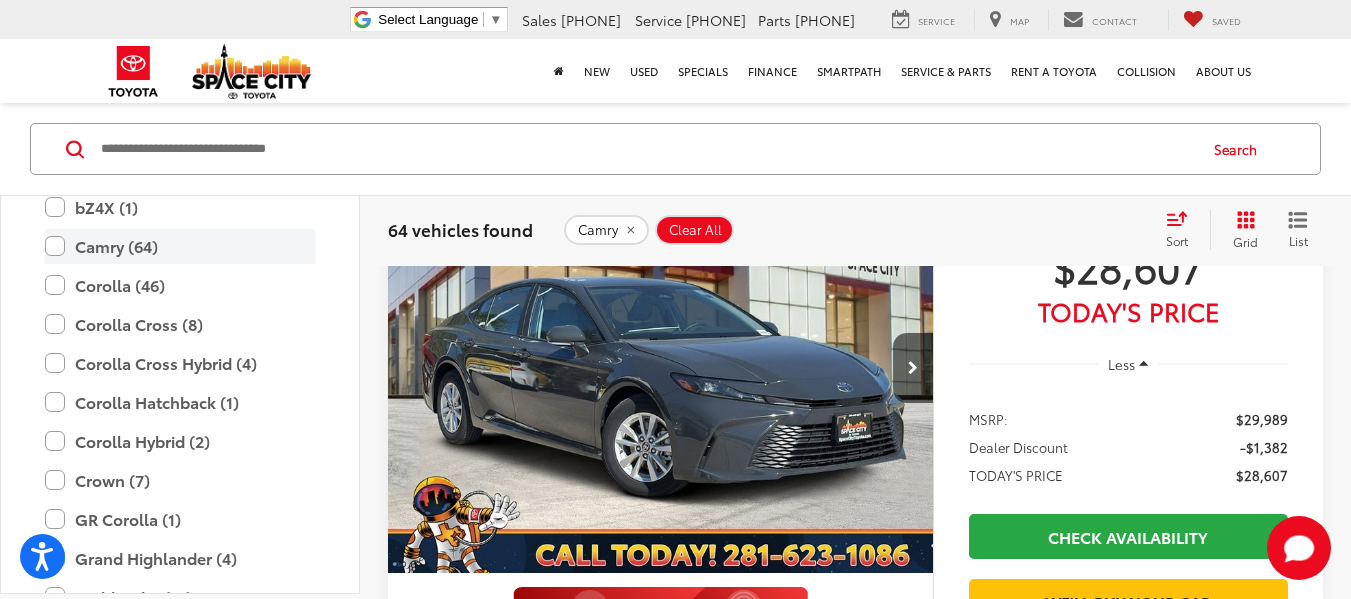 scroll, scrollTop: 132, scrollLeft: 0, axis: vertical 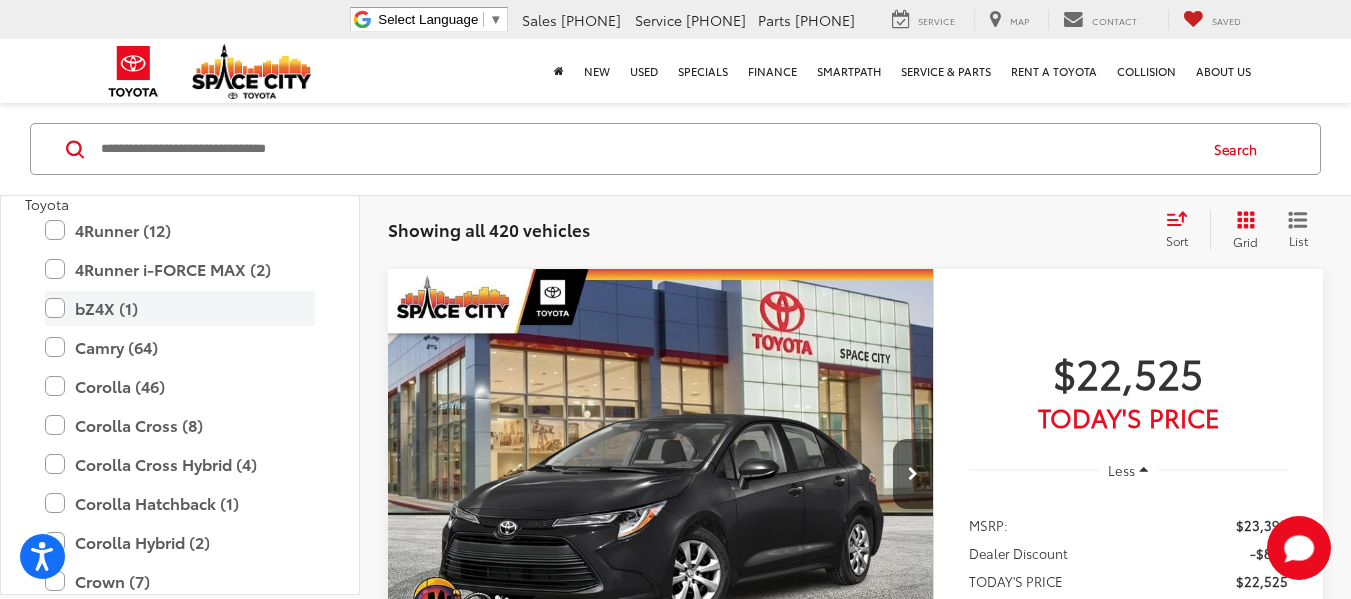 click on "bZ4X (1)" at bounding box center (180, 308) 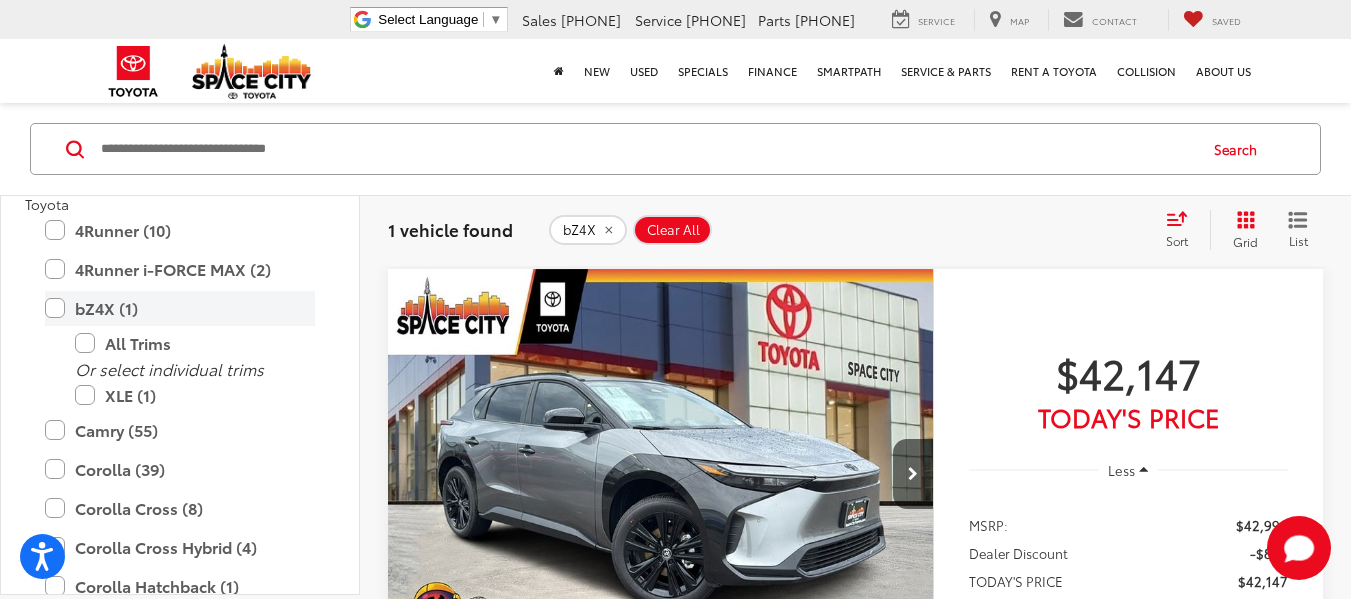 click on "bZ4X (1)" at bounding box center [180, 308] 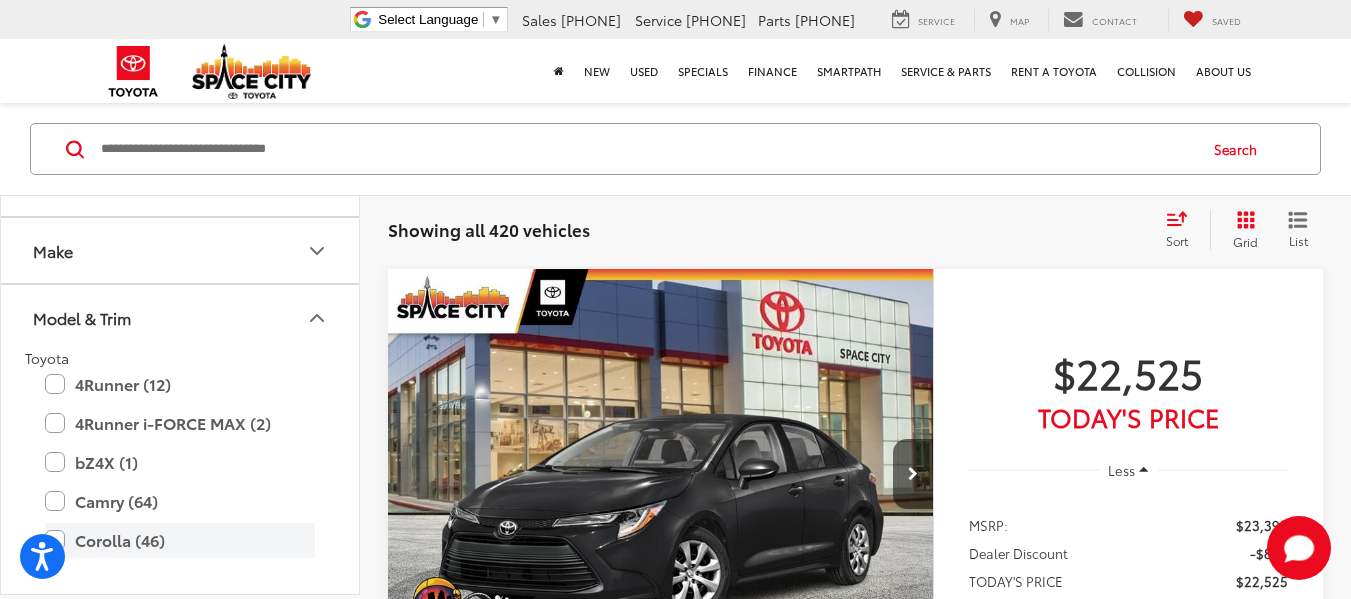 scroll, scrollTop: 0, scrollLeft: 0, axis: both 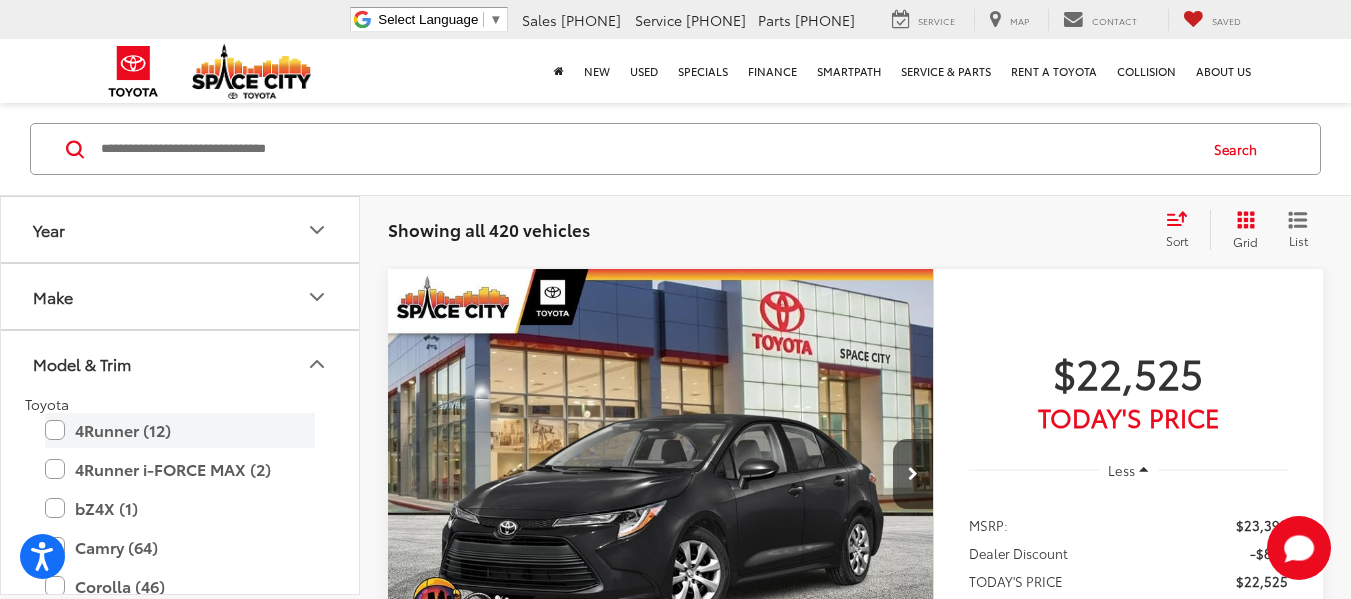click on "4Runner (12)" at bounding box center [180, 430] 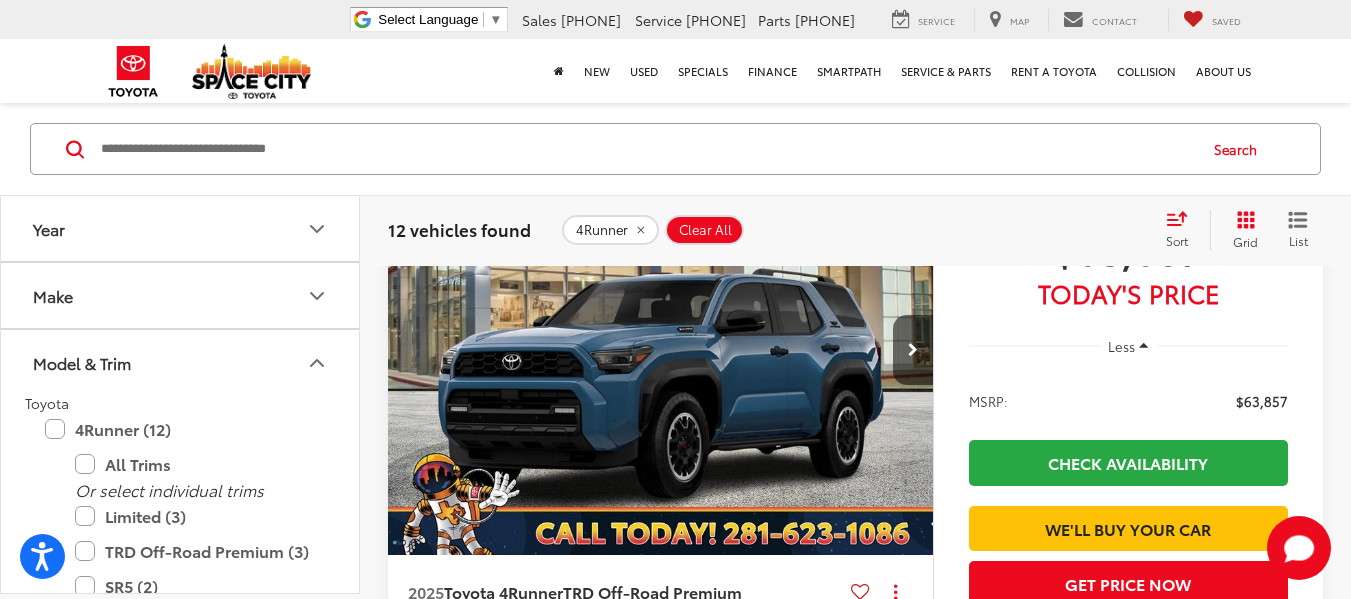 scroll, scrollTop: 4732, scrollLeft: 0, axis: vertical 